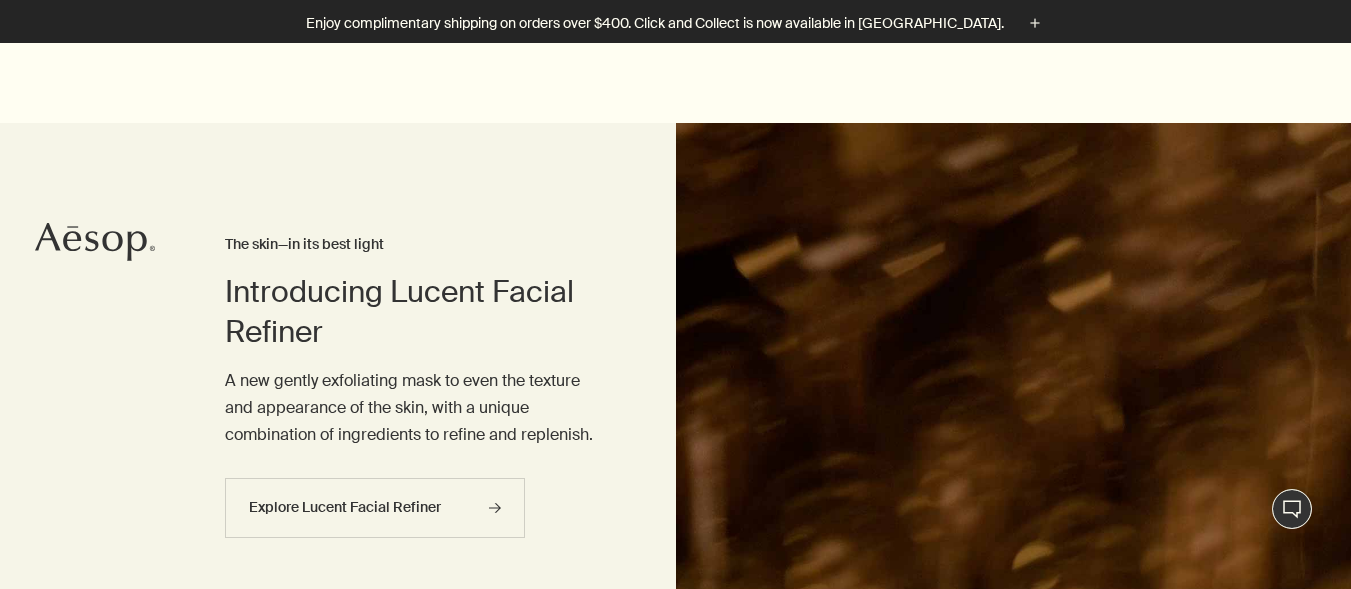 scroll, scrollTop: 600, scrollLeft: 0, axis: vertical 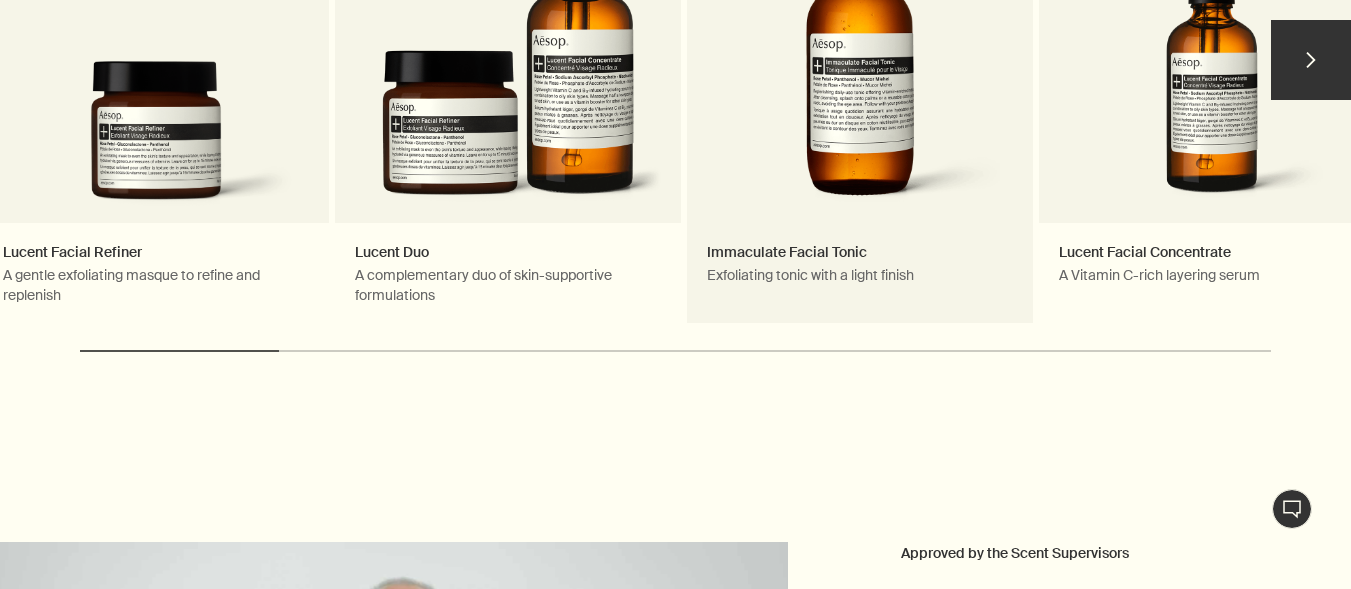 drag, startPoint x: 1220, startPoint y: 142, endPoint x: 791, endPoint y: 138, distance: 429.01865 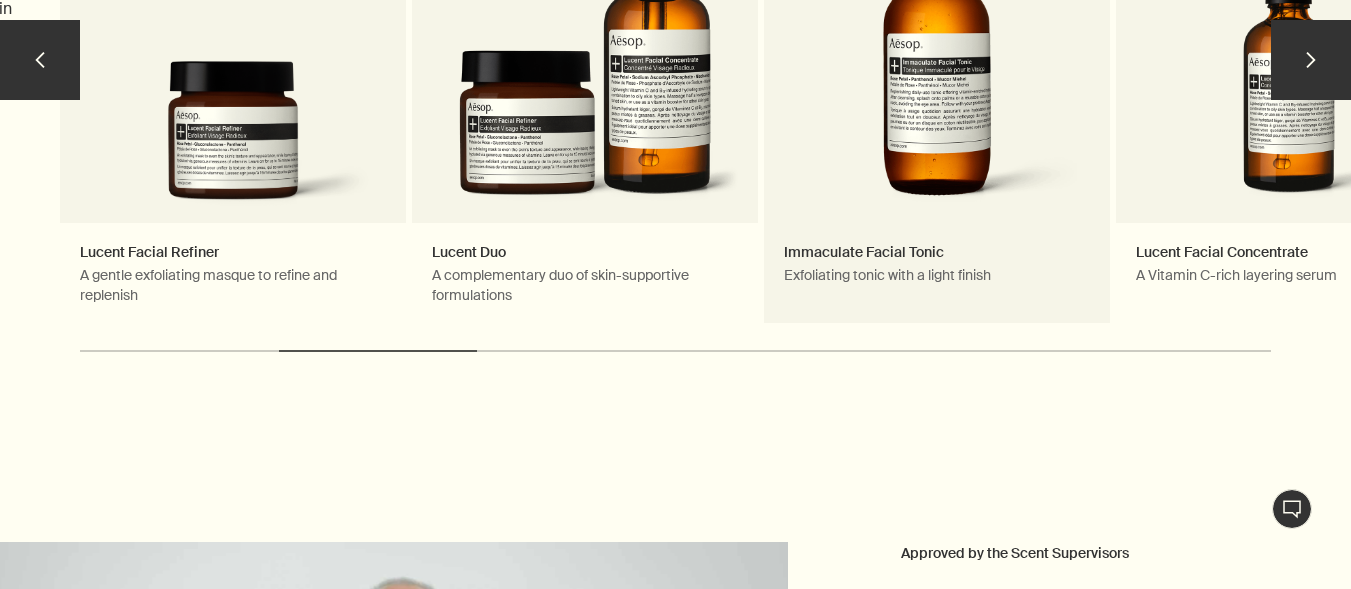 click on "Immaculate Facial Tonic Exfoliating tonic with a light finish" at bounding box center [937, 69] 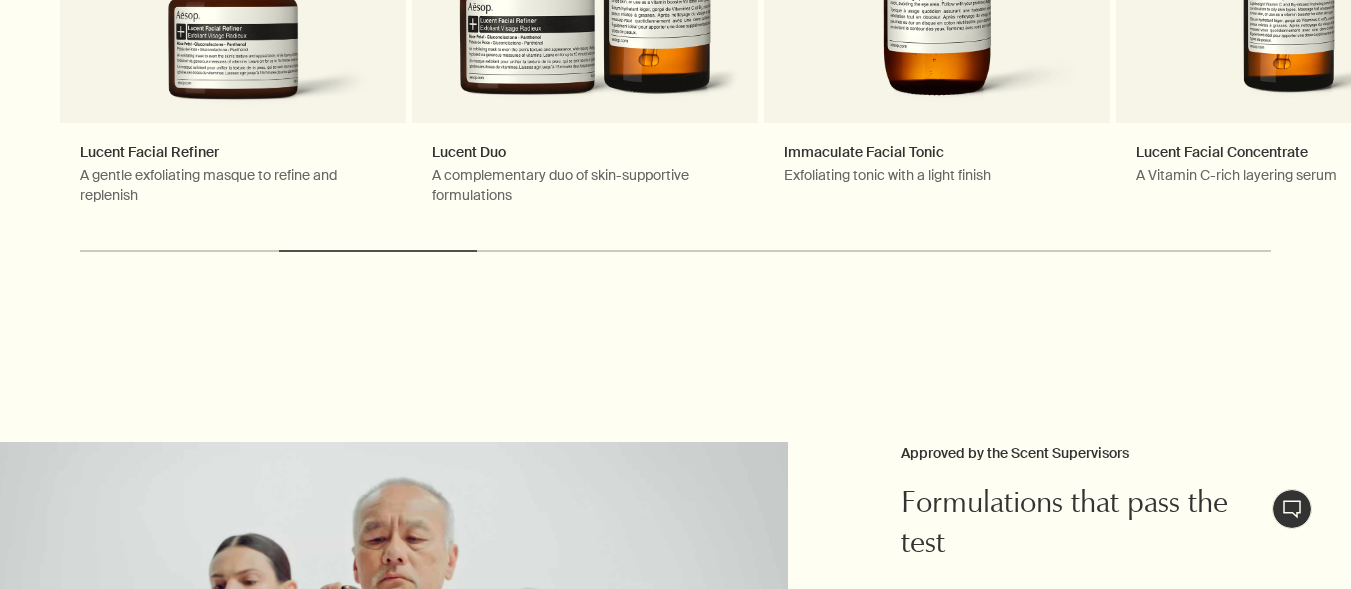 scroll, scrollTop: 1281, scrollLeft: 0, axis: vertical 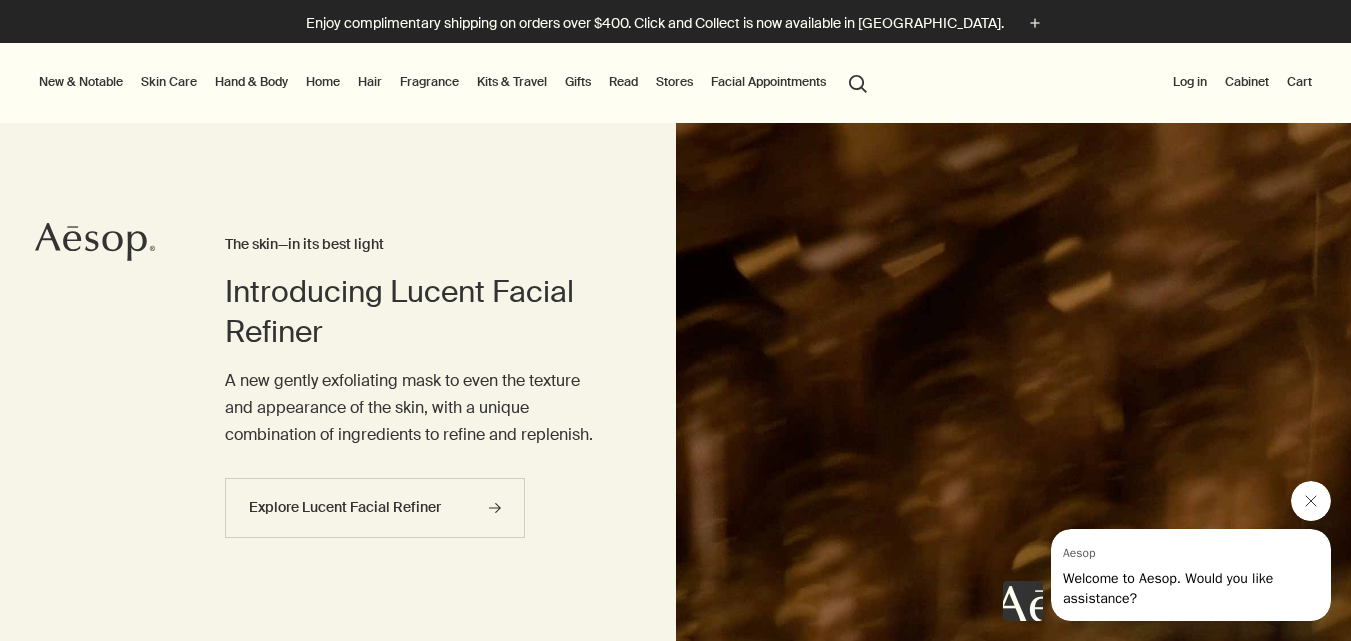 click at bounding box center (1311, 501) 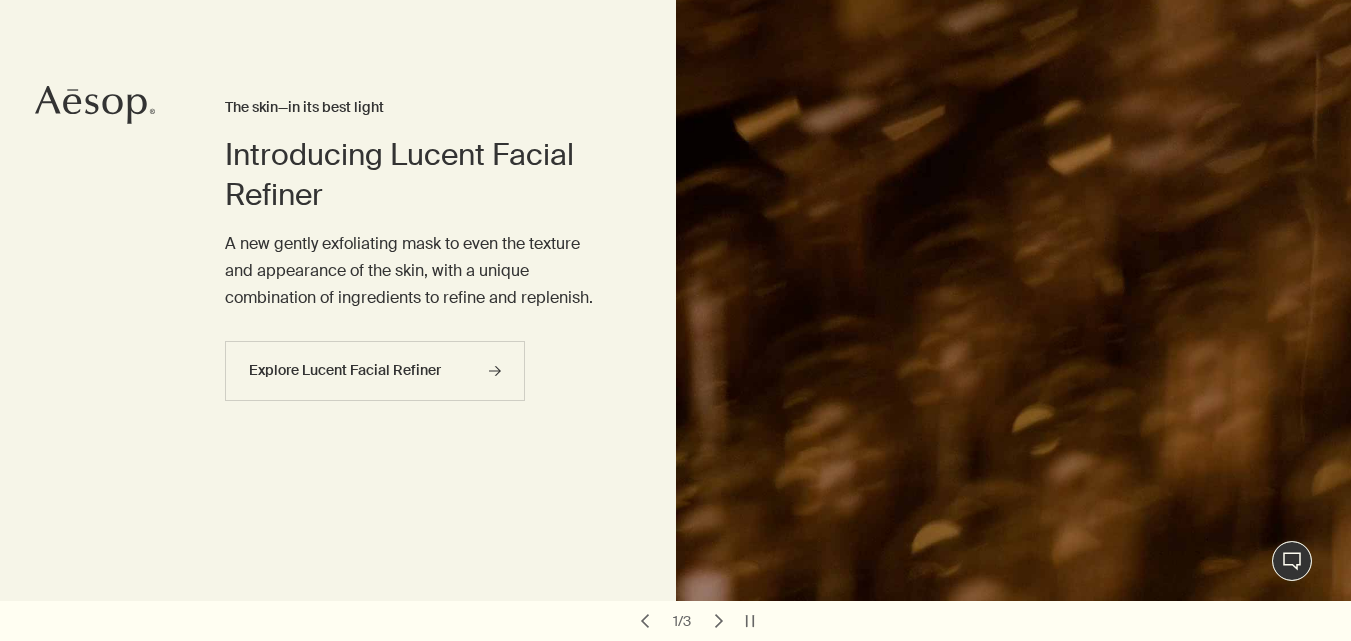 scroll, scrollTop: 0, scrollLeft: 0, axis: both 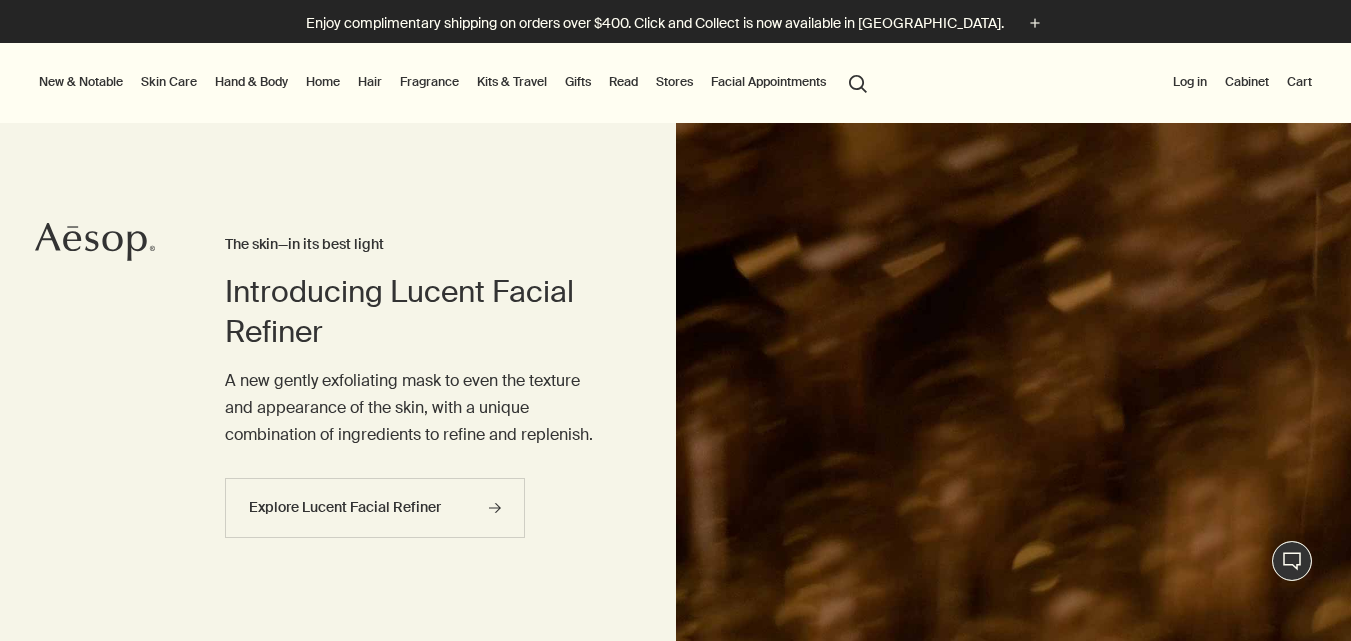click on "Stores" at bounding box center (674, 82) 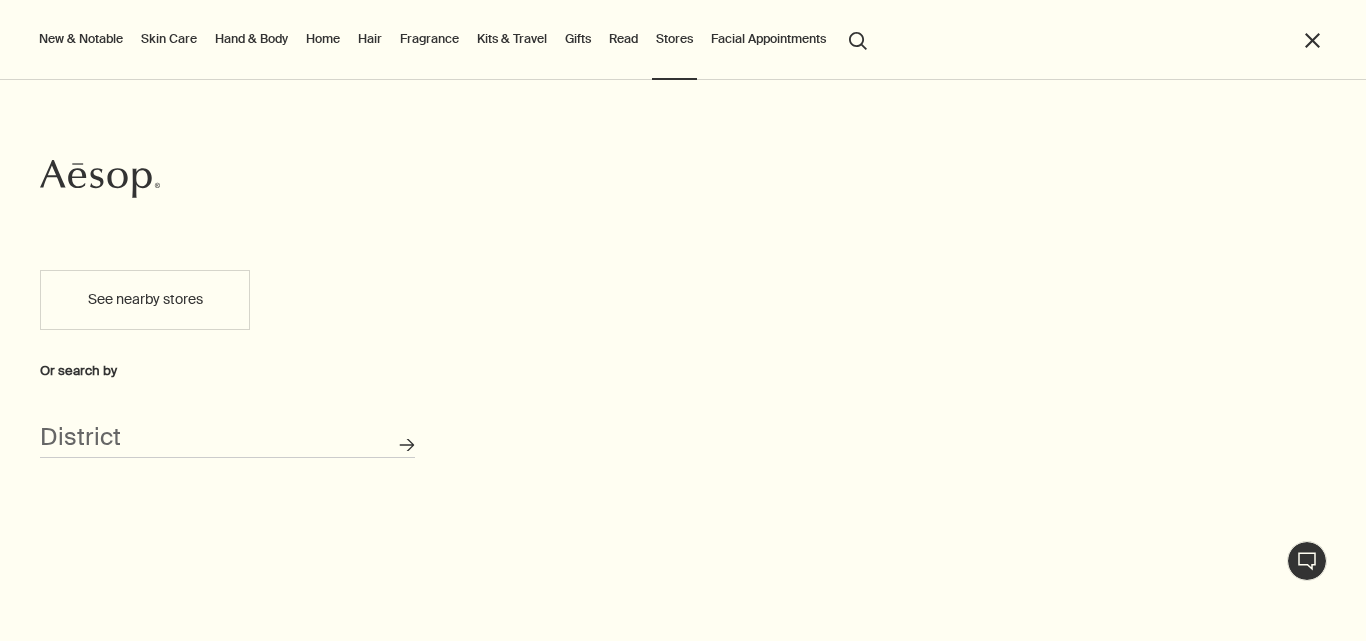 click on "Skin Care" at bounding box center [169, 39] 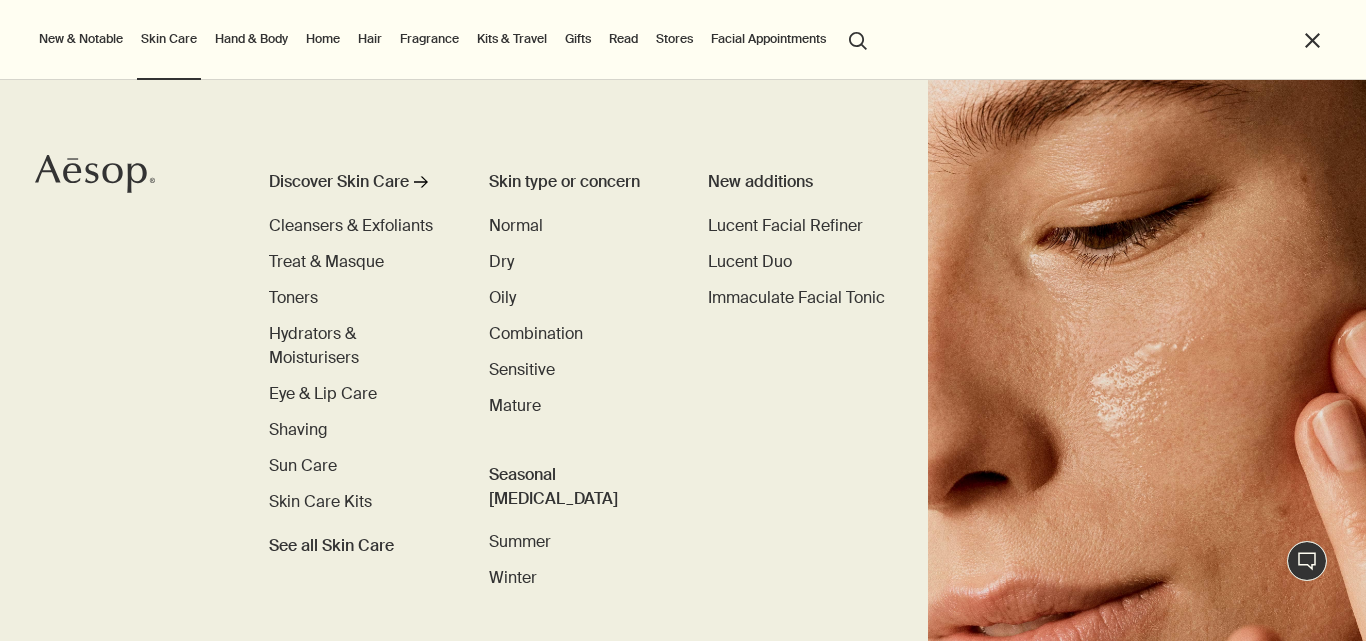 click on "Hand & Body Discover Hand & Body   rightArrow Hand Washes & Balms Bar Soaps Body Cleansers & Scrubs Body Balms & Oils Oral Care & Deodorants See all Hand & Body Daily essentials Déodorant Herbal Deodorant Roll-On Resurrection Rinse-Free Hand Mist New Eleos Nourishing Body Cleanser   rightArrow The shower, your stage" at bounding box center [251, 40] 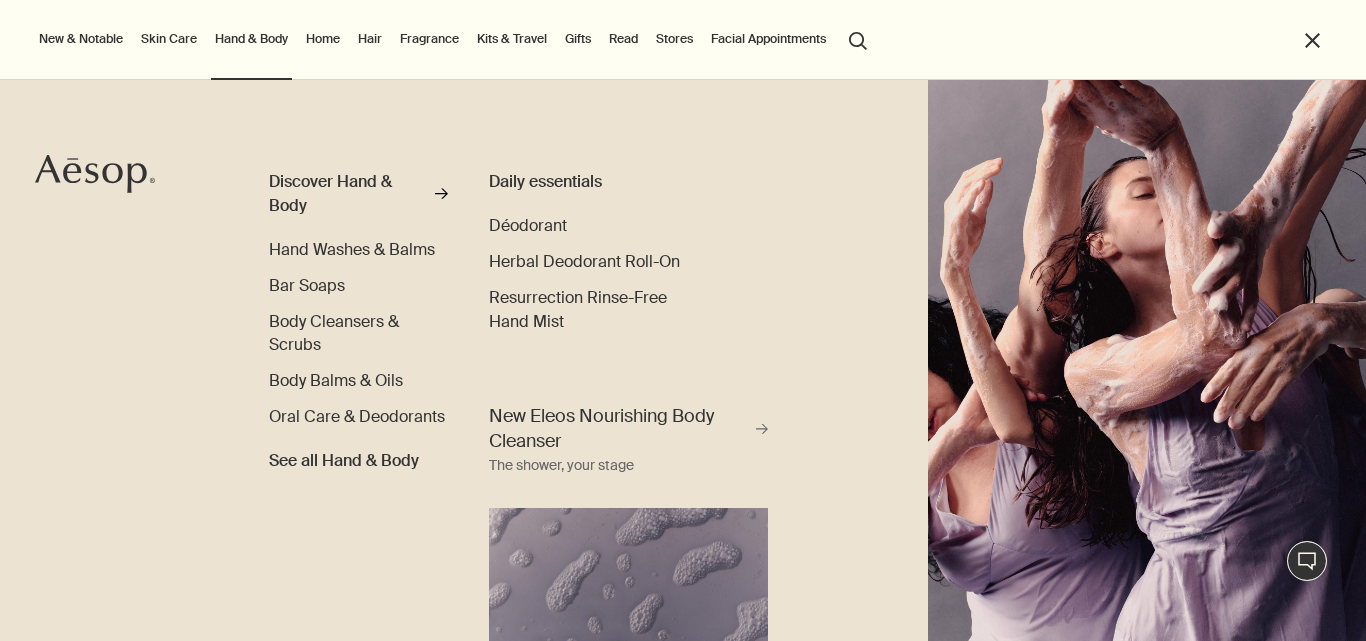 click on "New & Notable New additions Lucent Facial Refiner Eleos Nourishing Body Cleanser Aurner Eau de Parfum Notable formulations Resurrection Aromatique Hand Wash Resurrection Aromatique Hand Balm Post-Poo Drops Geranium Leaf Body Cleanser Skin Care Discover Skin Care   rightArrow Cleansers & Exfoliants Treat & Masque Toners Hydrators & Moisturisers Eye & Lip Care Shaving Sun Care Skin Care Kits See all Skin Care Skin type or concern Normal Dry Oily Combination Sensitive Mature Seasonal Skin Care Summer Winter New additions Lucent Facial Refiner Lucent Duo Immaculate Facial Tonic Understanding your skin   rightArrow Explore skin types Hand & Body Discover Hand & Body   rightArrow Hand Washes & Balms Bar Soaps Body Cleansers & Scrubs Body Balms & Oils Oral Care & Deodorants See all Hand & Body Daily essentials Déodorant Herbal Deodorant Roll-On Resurrection Rinse-Free Hand Mist New Eleos Nourishing Body Cleanser   rightArrow The shower, your stage Home Discover Home   rightArrow Room Sprays Incense Candles Hair" at bounding box center (678, 40) 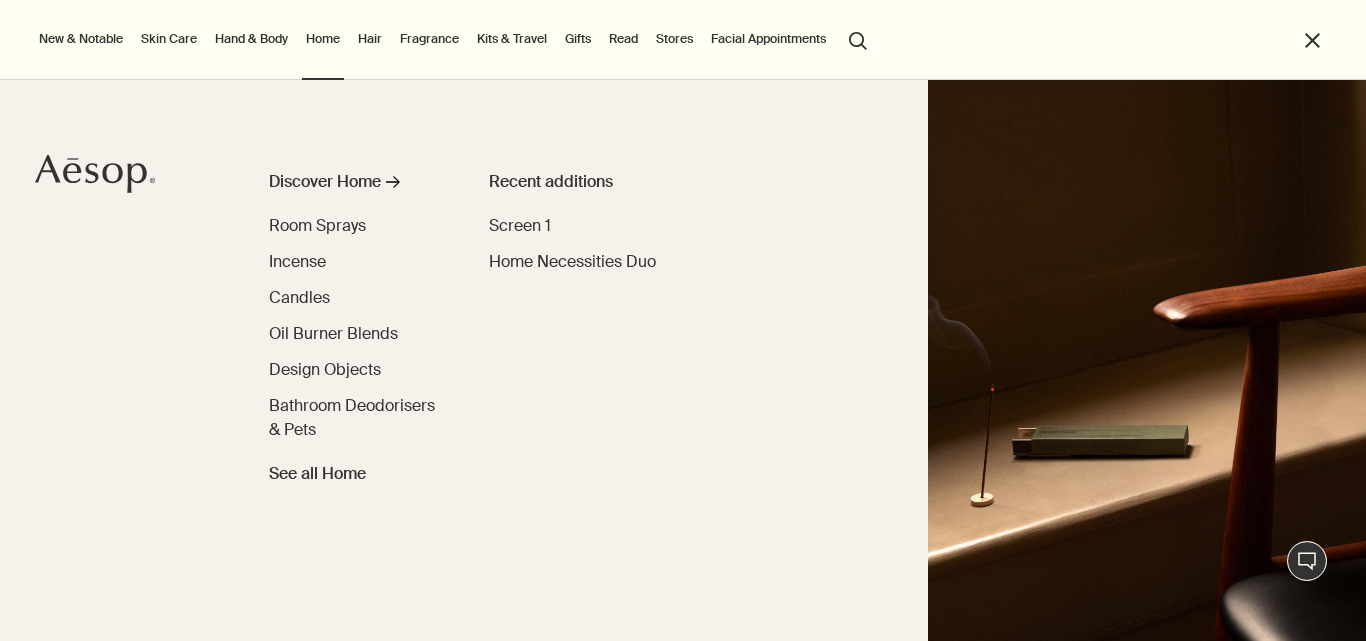 click on "New & Notable New additions Lucent Facial Refiner Eleos Nourishing Body Cleanser Aurner Eau de Parfum Notable formulations Resurrection Aromatique Hand Wash Resurrection Aromatique Hand Balm Post-Poo Drops Geranium Leaf Body Cleanser Skin Care Discover Skin Care   rightArrow Cleansers & Exfoliants Treat & Masque Toners Hydrators & Moisturisers Eye & Lip Care Shaving Sun Care Skin Care Kits See all Skin Care Skin type or concern Normal Dry Oily Combination Sensitive Mature Seasonal Skin Care Summer Winter New additions Lucent Facial Refiner Lucent Duo Immaculate Facial Tonic Understanding your skin   rightArrow Explore skin types Hand & Body Discover Hand & Body   rightArrow Hand Washes & Balms Bar Soaps Body Cleansers & Scrubs Body Balms & Oils Oral Care & Deodorants See all Hand & Body Daily essentials Déodorant Herbal Deodorant Roll-On Resurrection Rinse-Free Hand Mist New Eleos Nourishing Body Cleanser   rightArrow The shower, your stage Home Discover Home   rightArrow Room Sprays Incense Candles Hair" at bounding box center (678, 40) 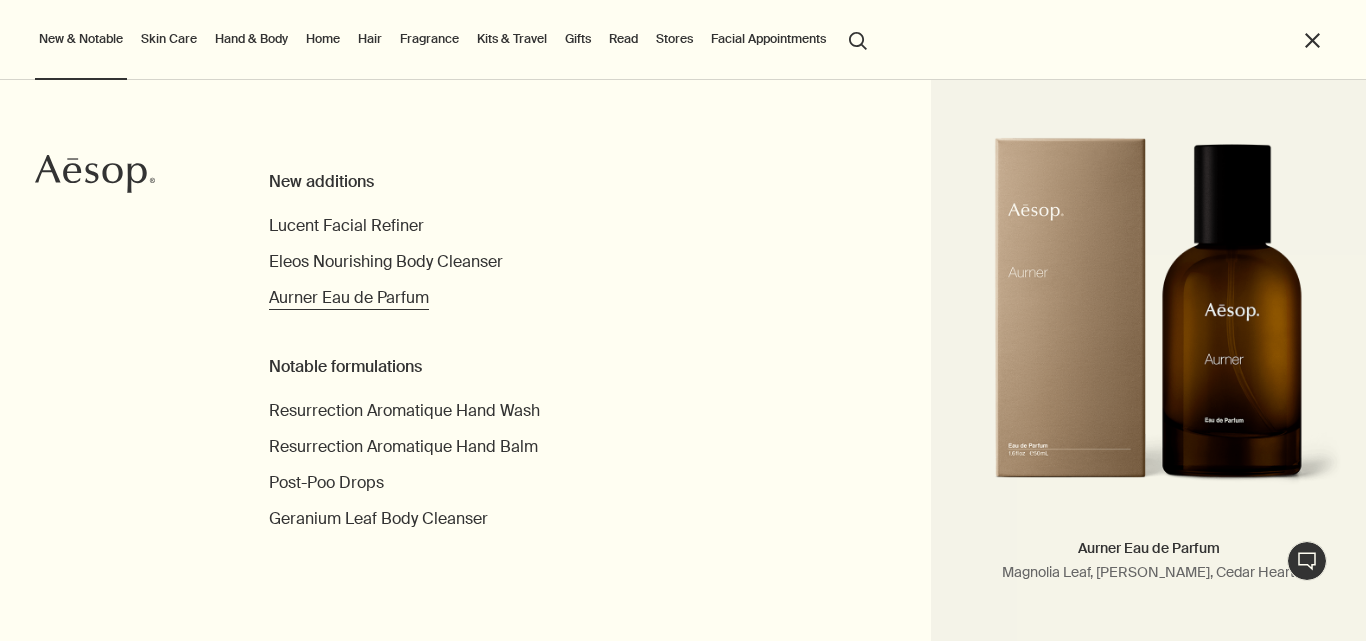 click on "Aurner Eau de Parfum" at bounding box center [349, 297] 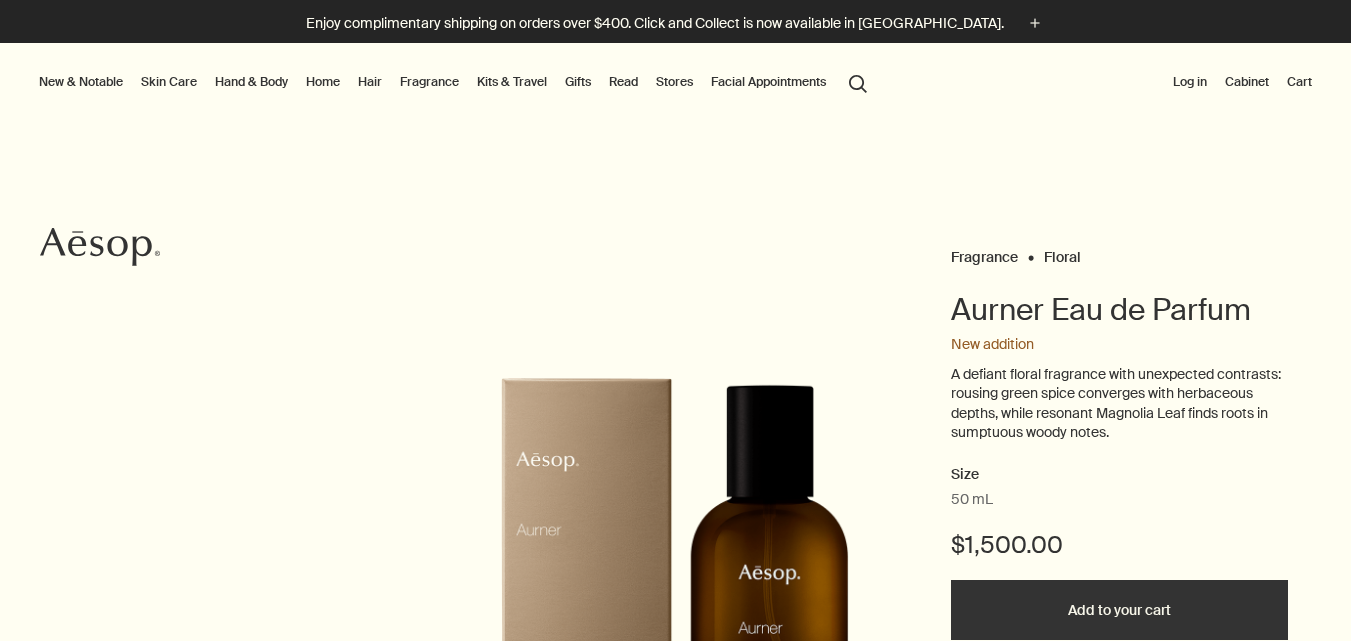 scroll, scrollTop: 100, scrollLeft: 0, axis: vertical 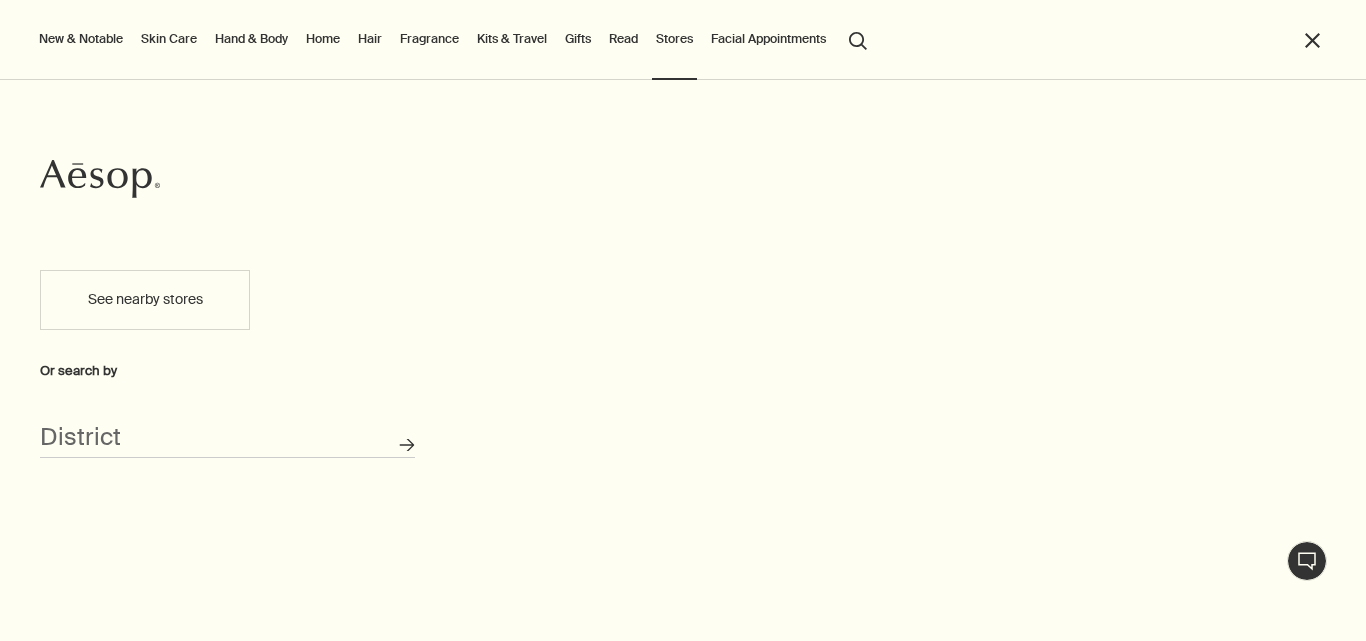 click on "Aesop" 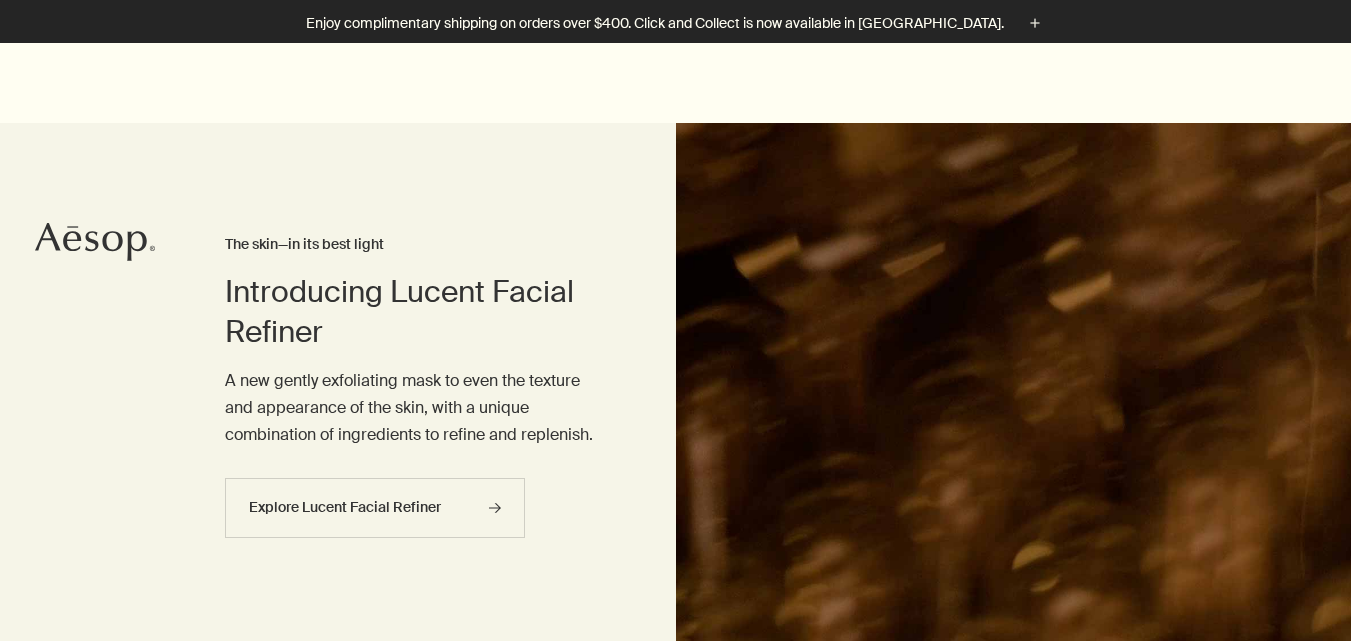 scroll, scrollTop: 500, scrollLeft: 0, axis: vertical 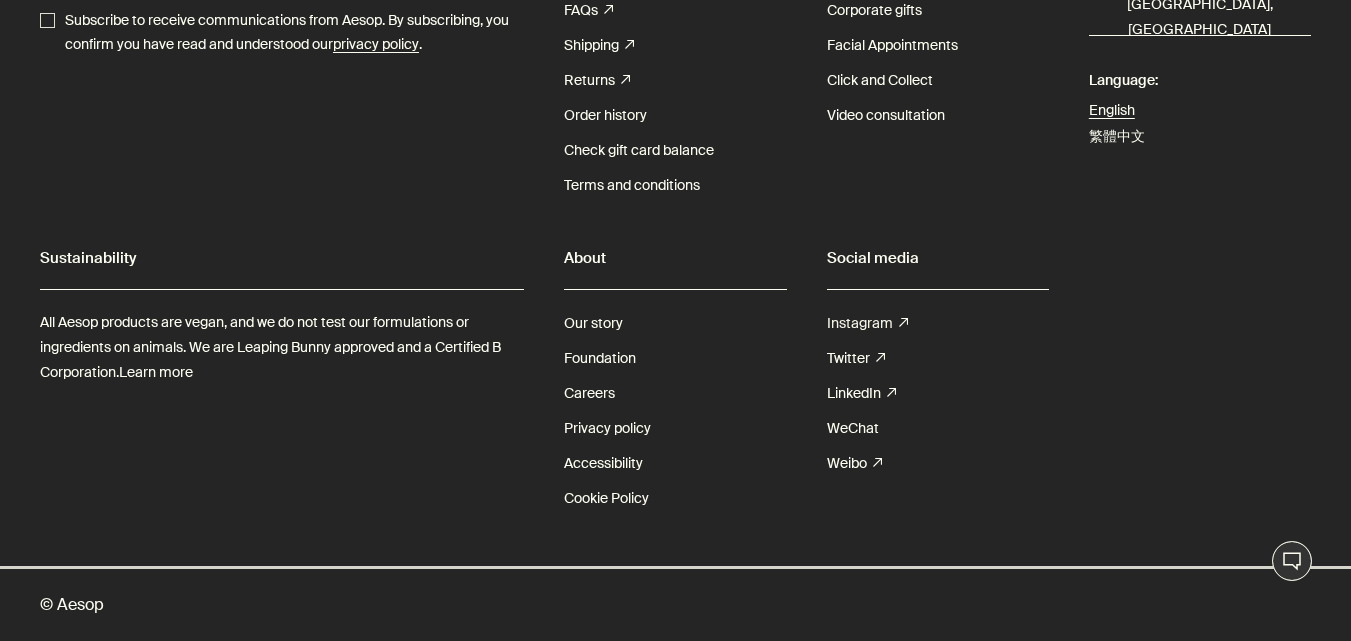 click on "Instagram   rightUpArrow" at bounding box center [867, 323] 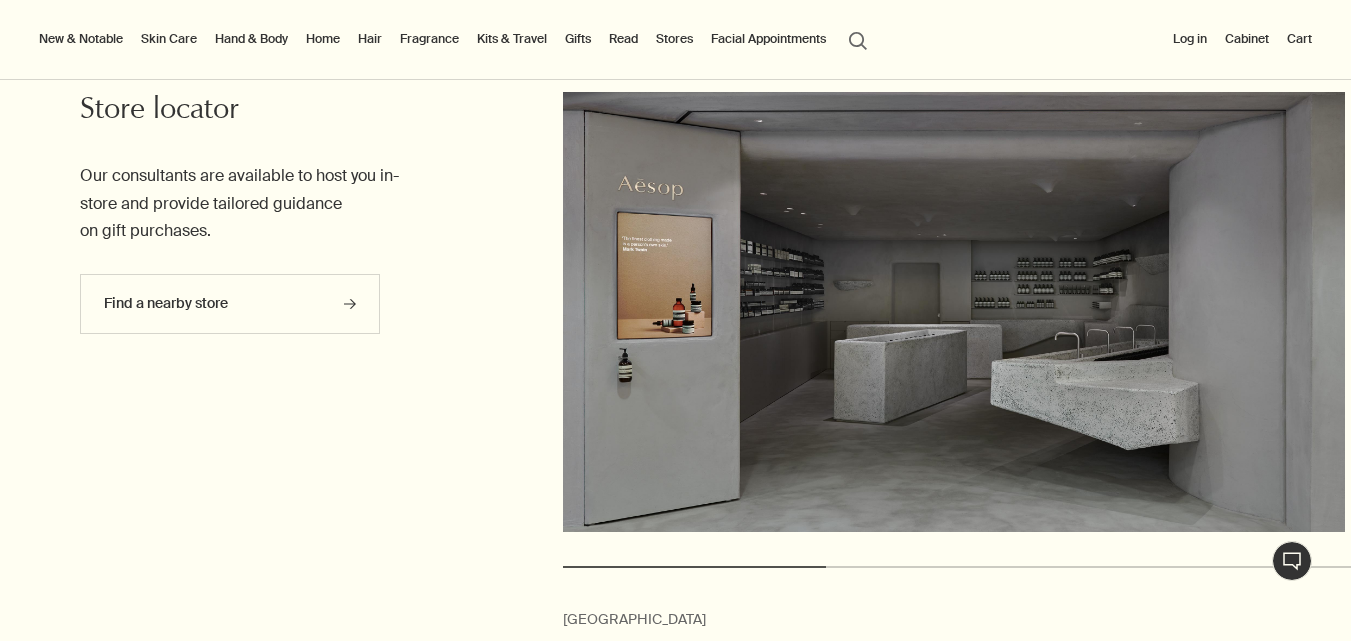 scroll, scrollTop: 4139, scrollLeft: 0, axis: vertical 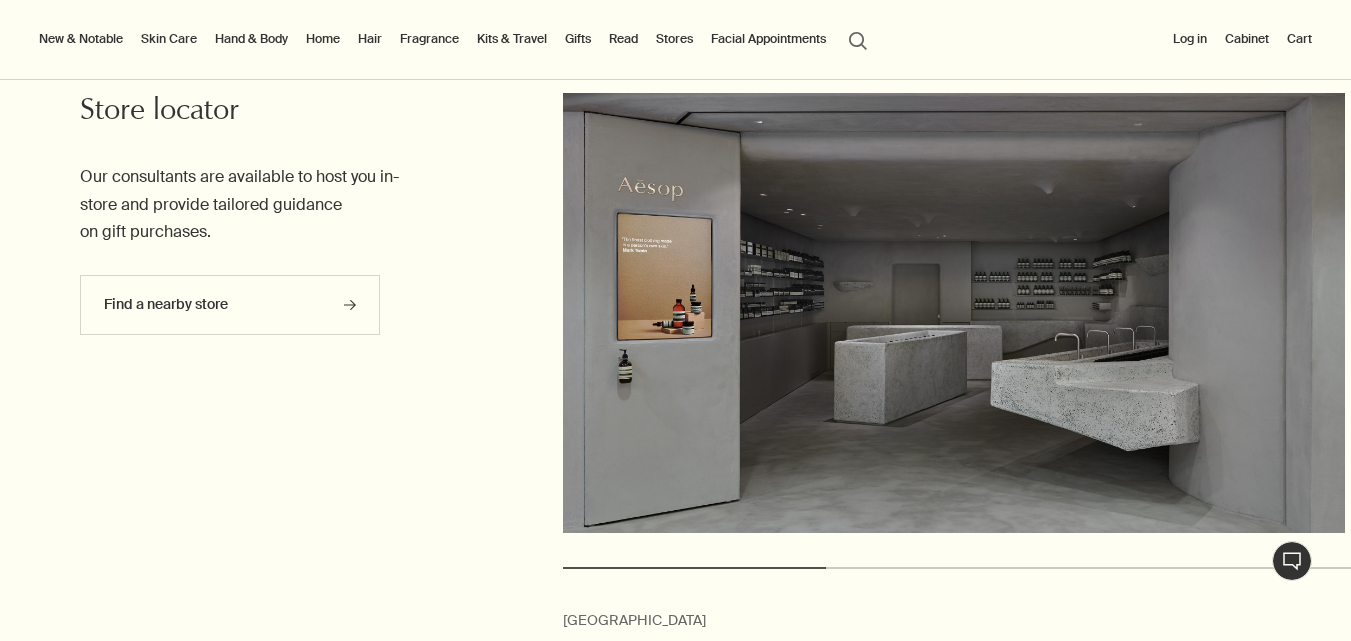 click on "Stores" at bounding box center (674, 39) 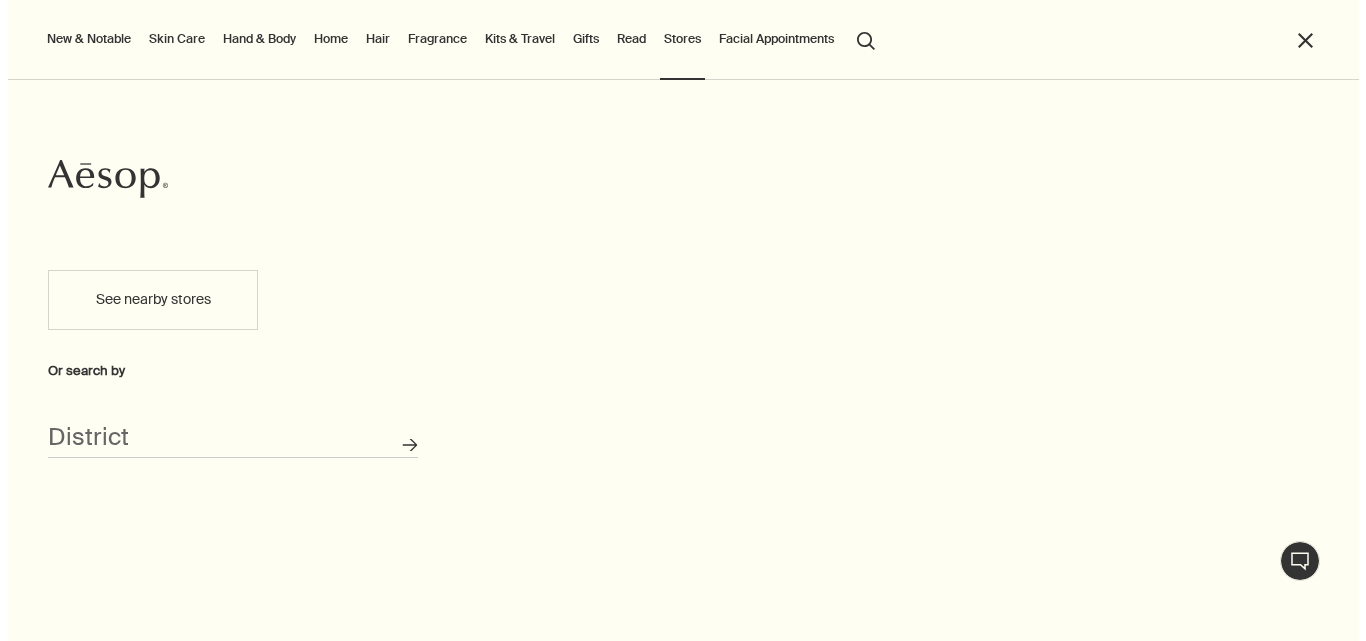 scroll, scrollTop: 4154, scrollLeft: 0, axis: vertical 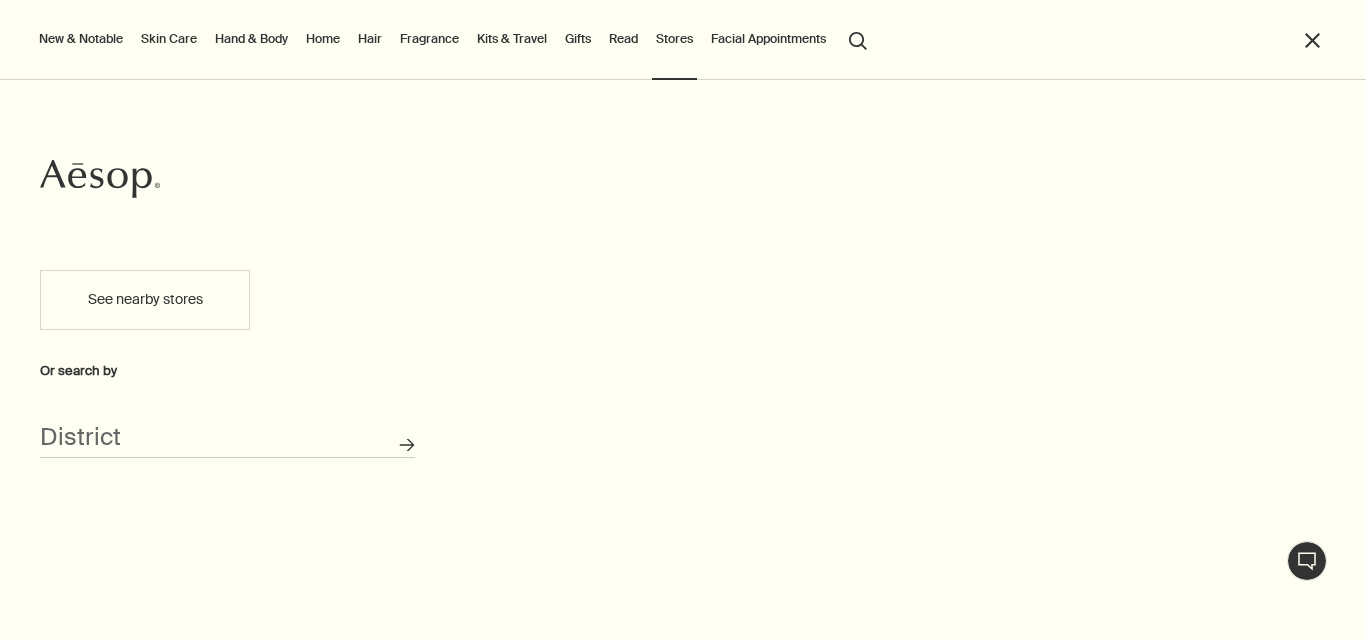click on "Aesop See nearby stores Or search by District Search for stores" at bounding box center [683, 360] 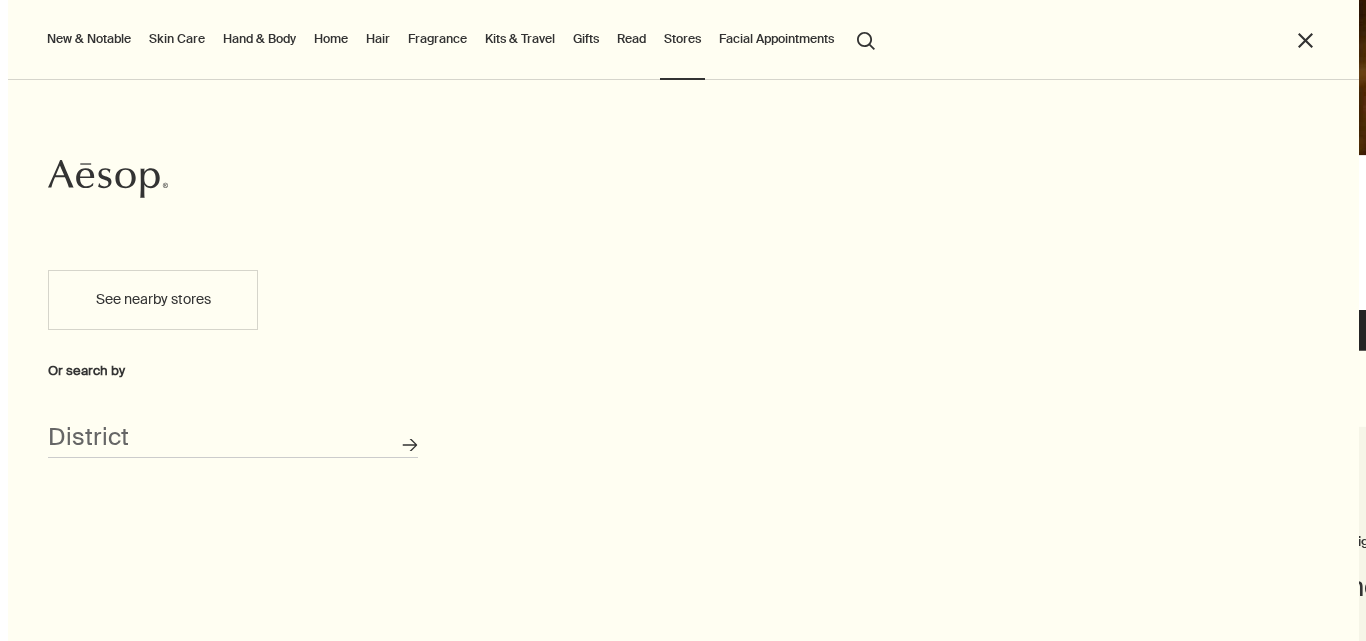 scroll, scrollTop: 0, scrollLeft: 0, axis: both 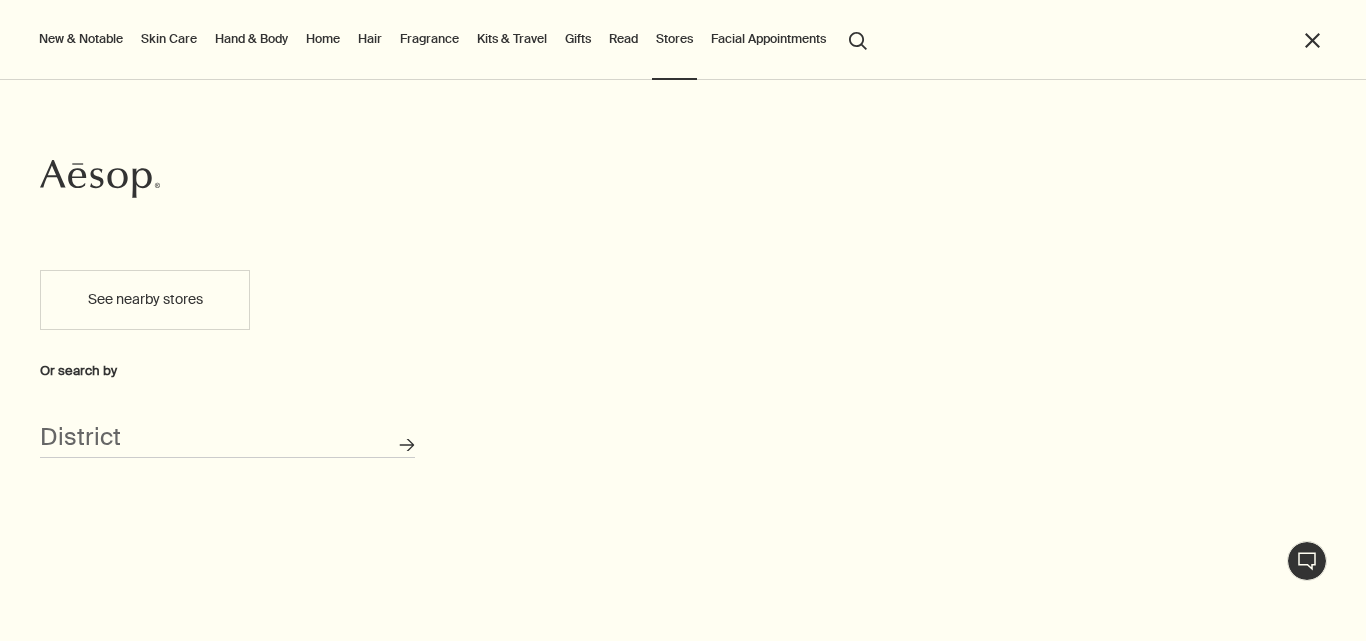 click on "See nearby stores" at bounding box center [145, 300] 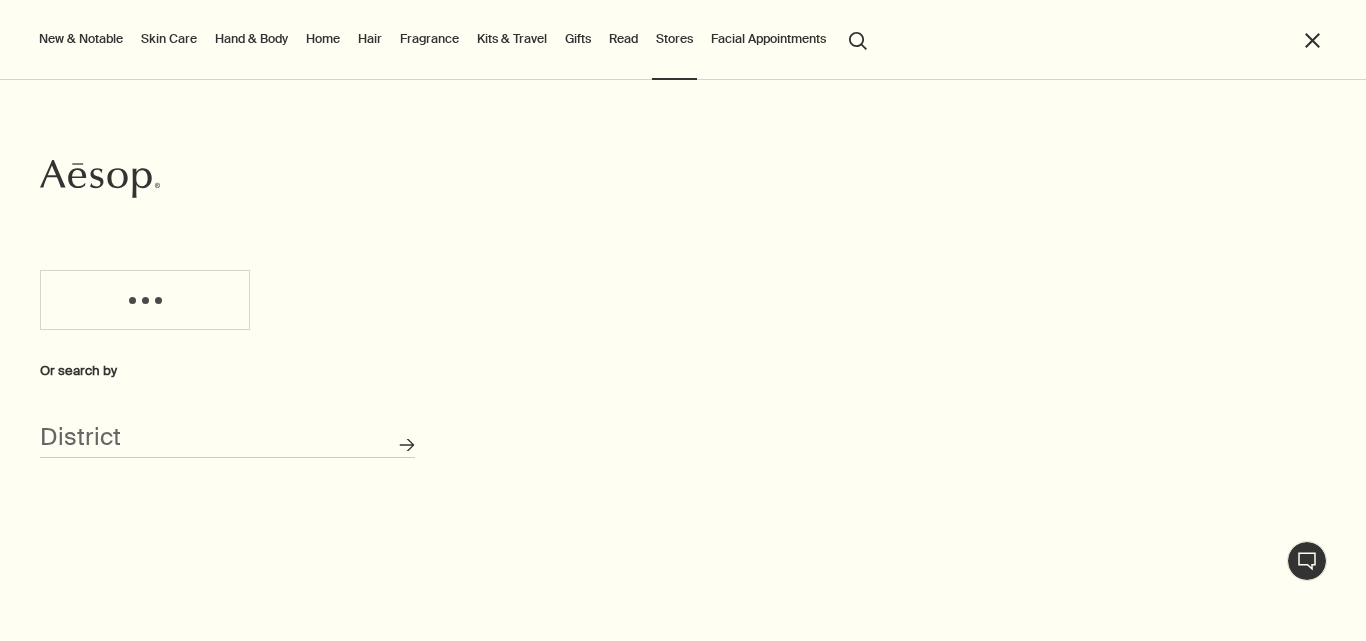 click on "Hand & Body" at bounding box center (251, 40) 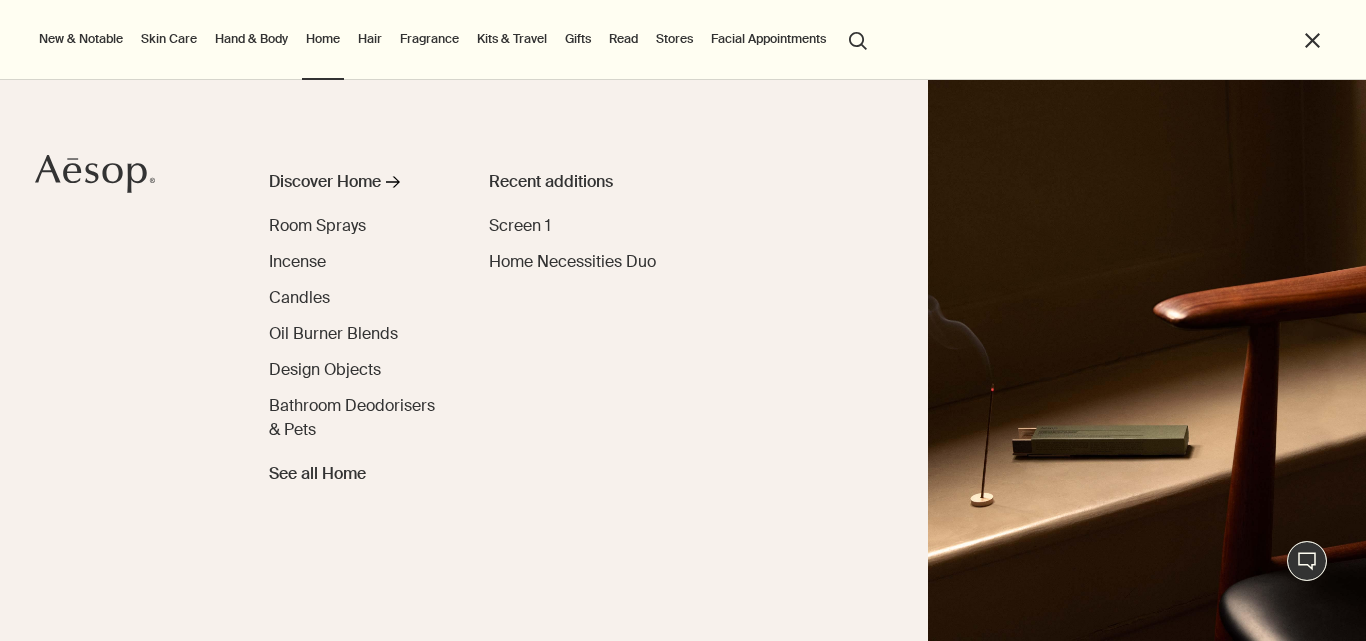 click on "New & Notable New additions Lucent Facial Refiner Eleos Nourishing Body Cleanser Aurner Eau de Parfum Notable formulations Resurrection Aromatique Hand Wash Resurrection Aromatique Hand Balm Post-Poo Drops Geranium Leaf Body Cleanser Skin Care Discover Skin Care   rightArrow Cleansers & Exfoliants Treat & Masque Toners Hydrators & Moisturisers Eye & Lip Care Shaving Sun Care Skin Care Kits See all Skin Care Skin type or concern Normal Dry Oily Combination Sensitive Mature Seasonal Skin Care Summer Winter New additions Lucent Facial Refiner Lucent Duo Immaculate Facial Tonic Understanding your skin   rightArrow Explore skin types Hand & Body Discover Hand & Body   rightArrow Hand Washes & Balms Bar Soaps Body Cleansers & Scrubs Body Balms & Oils Oral Care & Deodorants See all Hand & Body Daily essentials Déodorant Herbal Deodorant Roll-On Resurrection Rinse-Free Hand Mist New Eleos Nourishing Body Cleanser   rightArrow The shower, your stage Home Discover Home   rightArrow Room Sprays Incense Candles Hair" at bounding box center [678, 40] 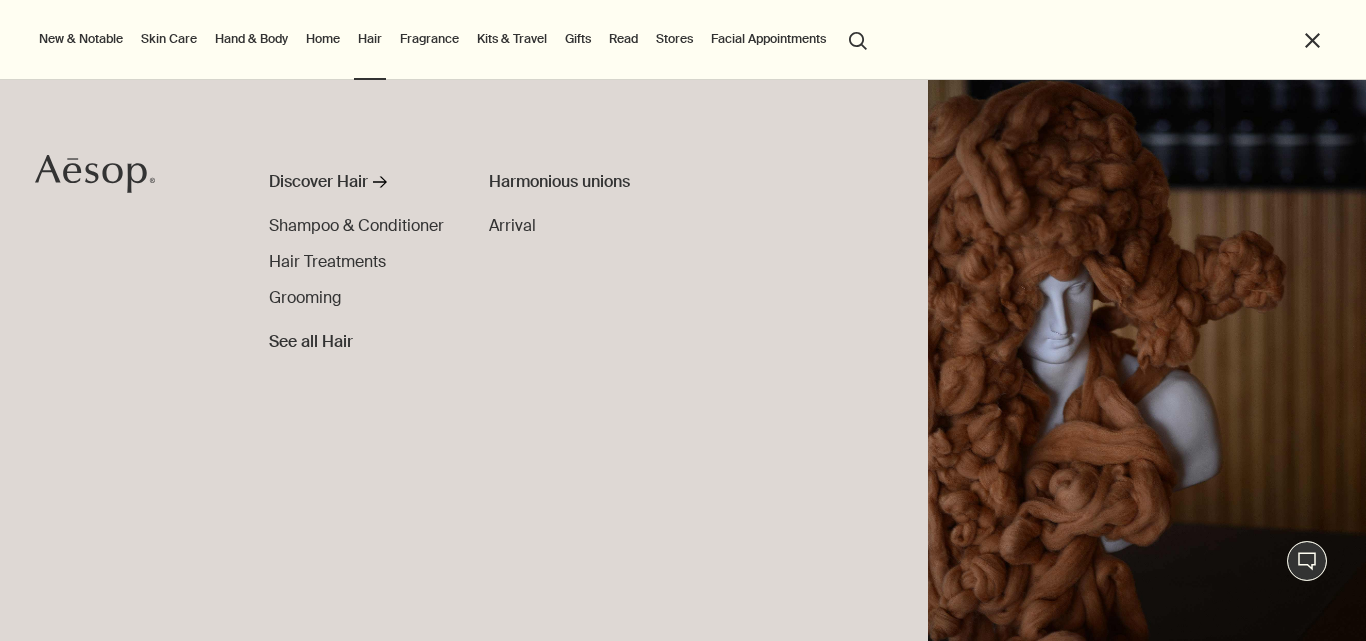 click on "Fragrance" at bounding box center (429, 39) 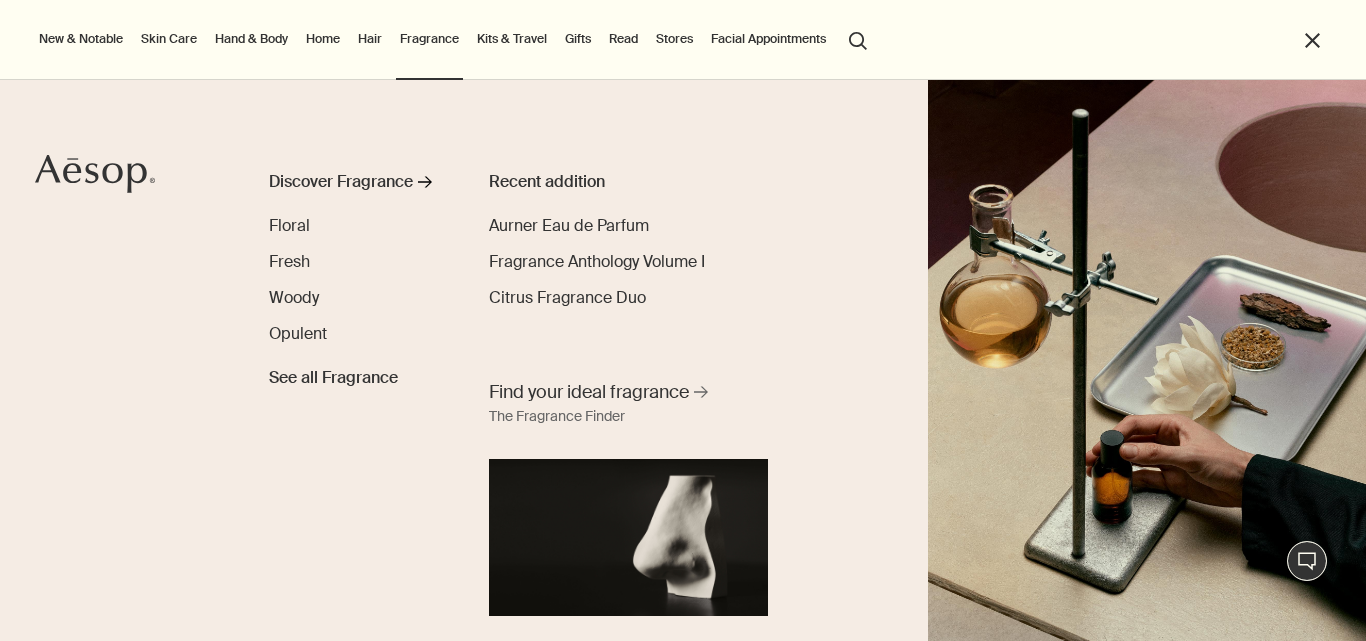 click on "Kits & Travel" at bounding box center [512, 39] 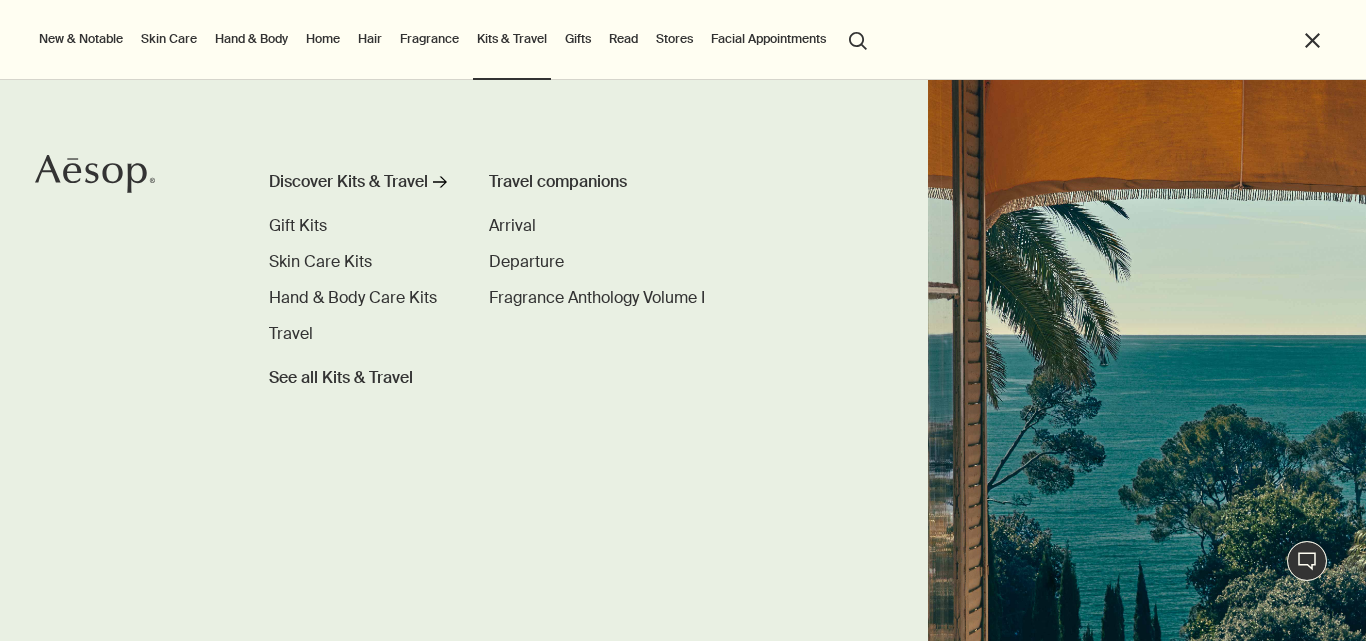 click on "Gifts" at bounding box center [578, 39] 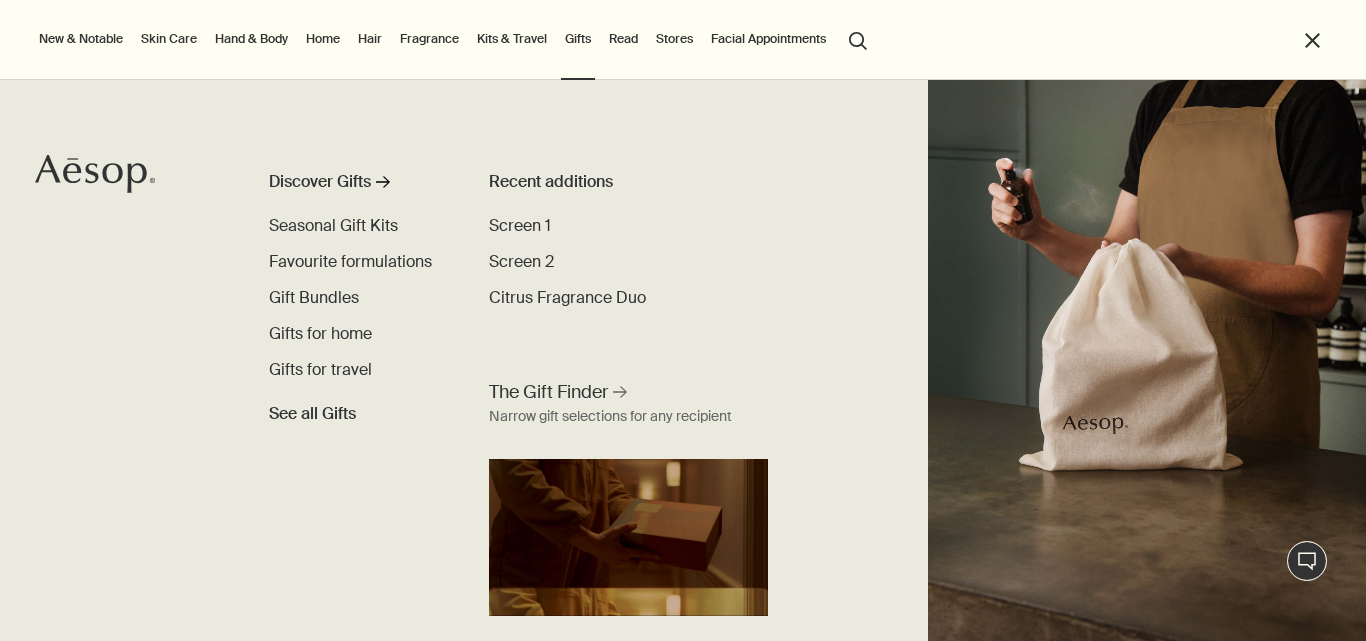click on "Read" at bounding box center [623, 39] 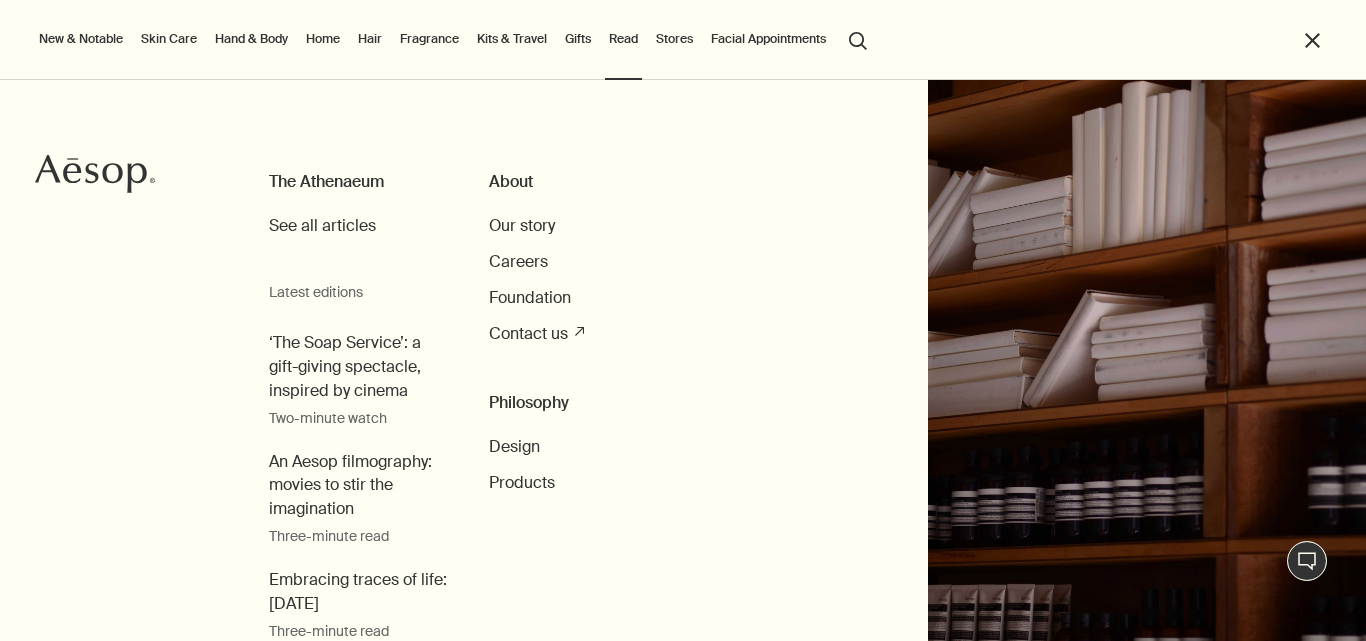 click on "Stores" at bounding box center [674, 39] 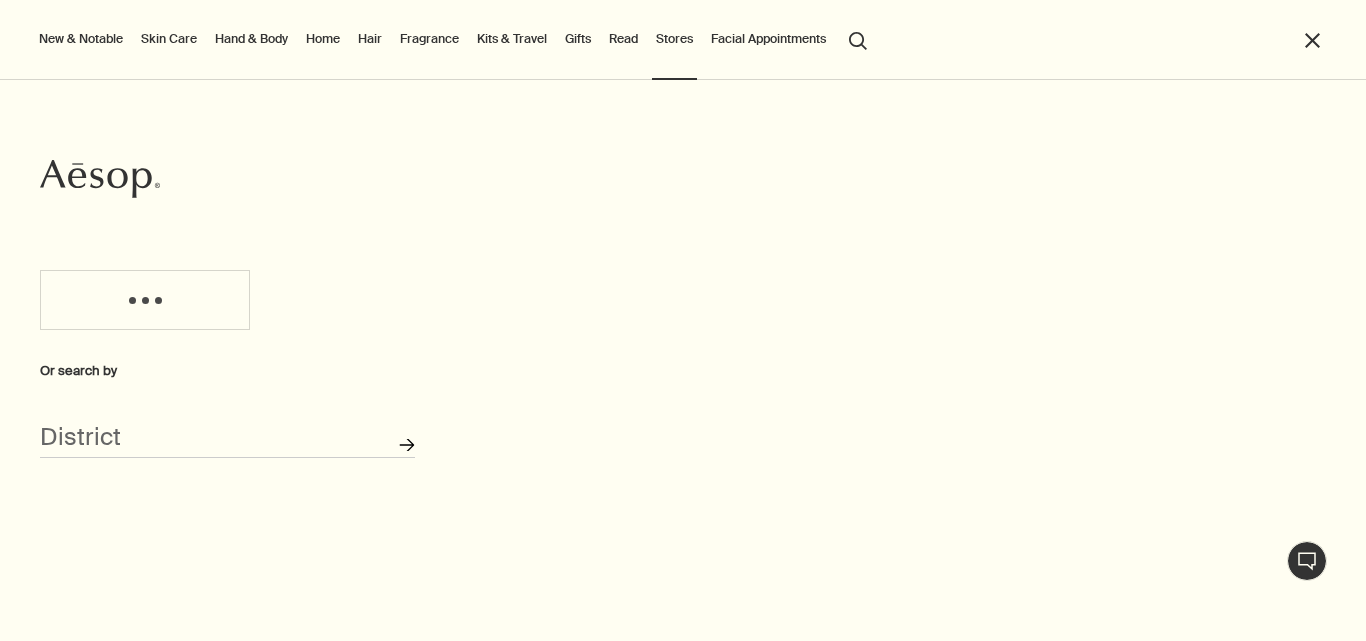click on "Search for stores" at bounding box center [407, 445] 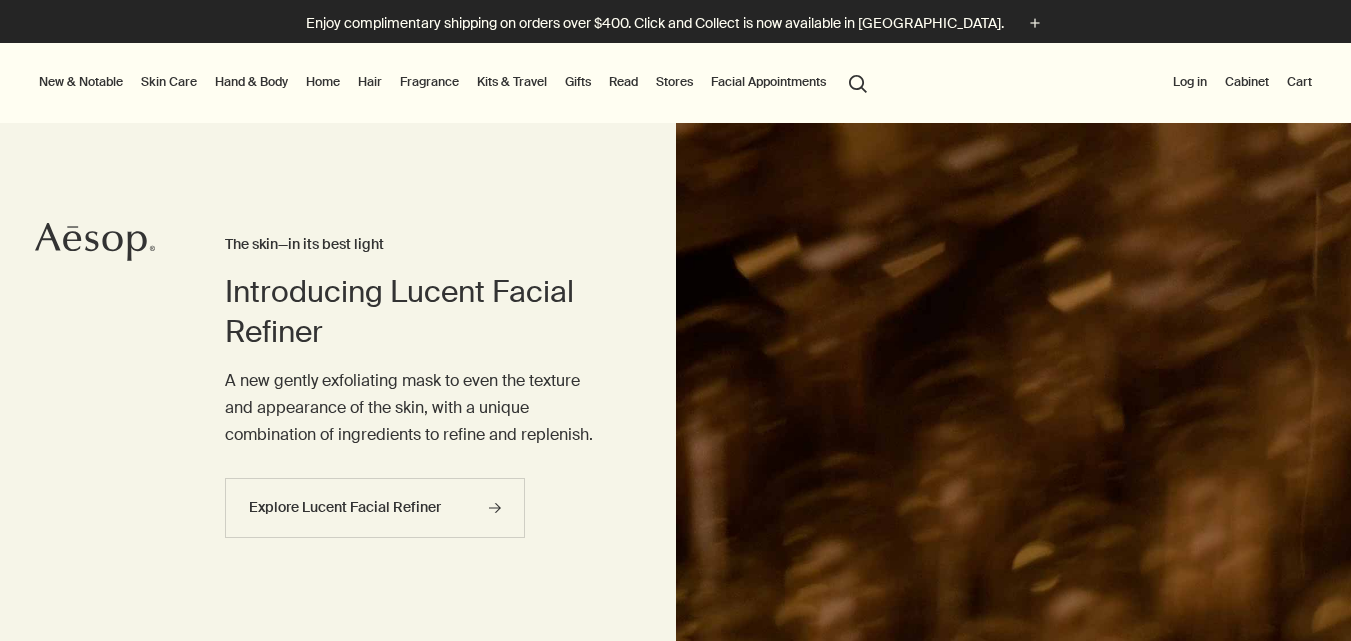scroll, scrollTop: 0, scrollLeft: 0, axis: both 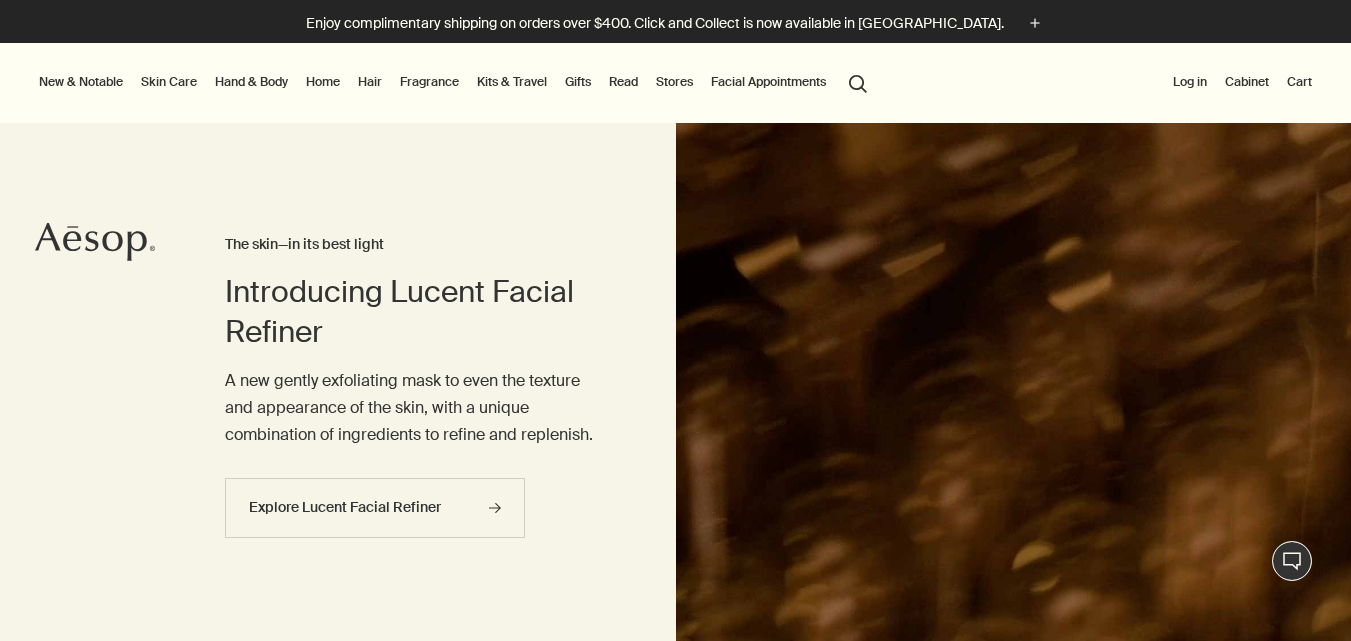 click on "Stores" at bounding box center (674, 82) 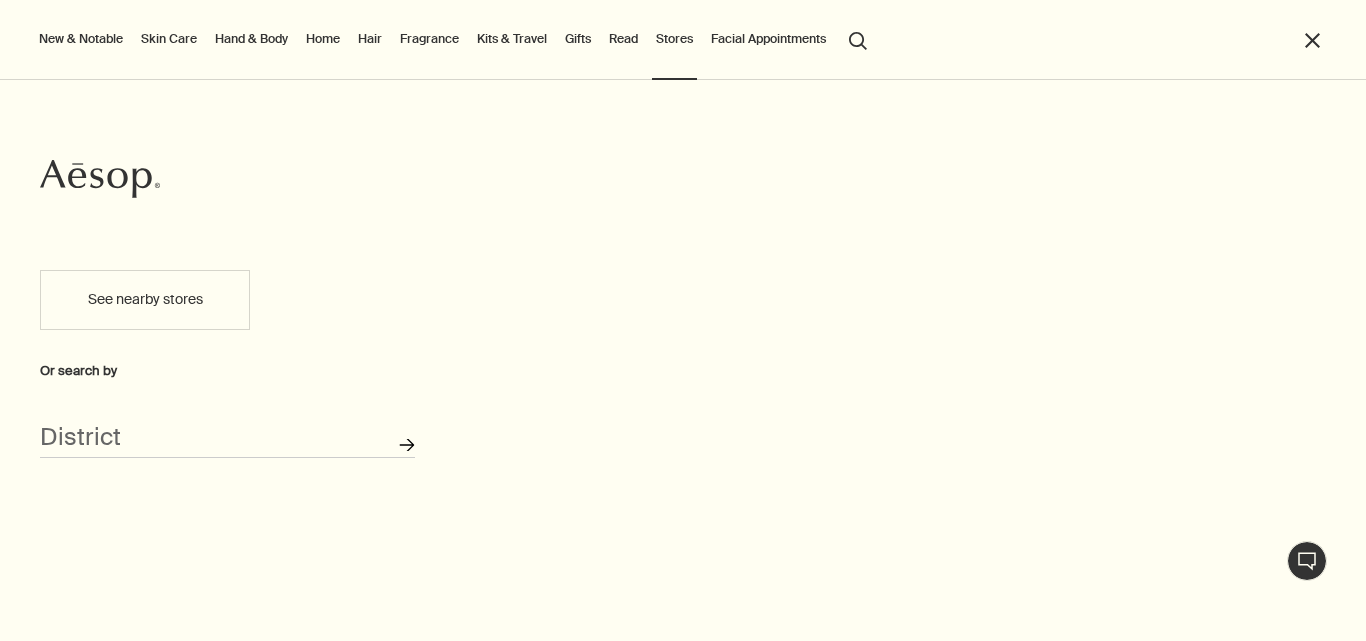 click on "Search for stores" at bounding box center [407, 445] 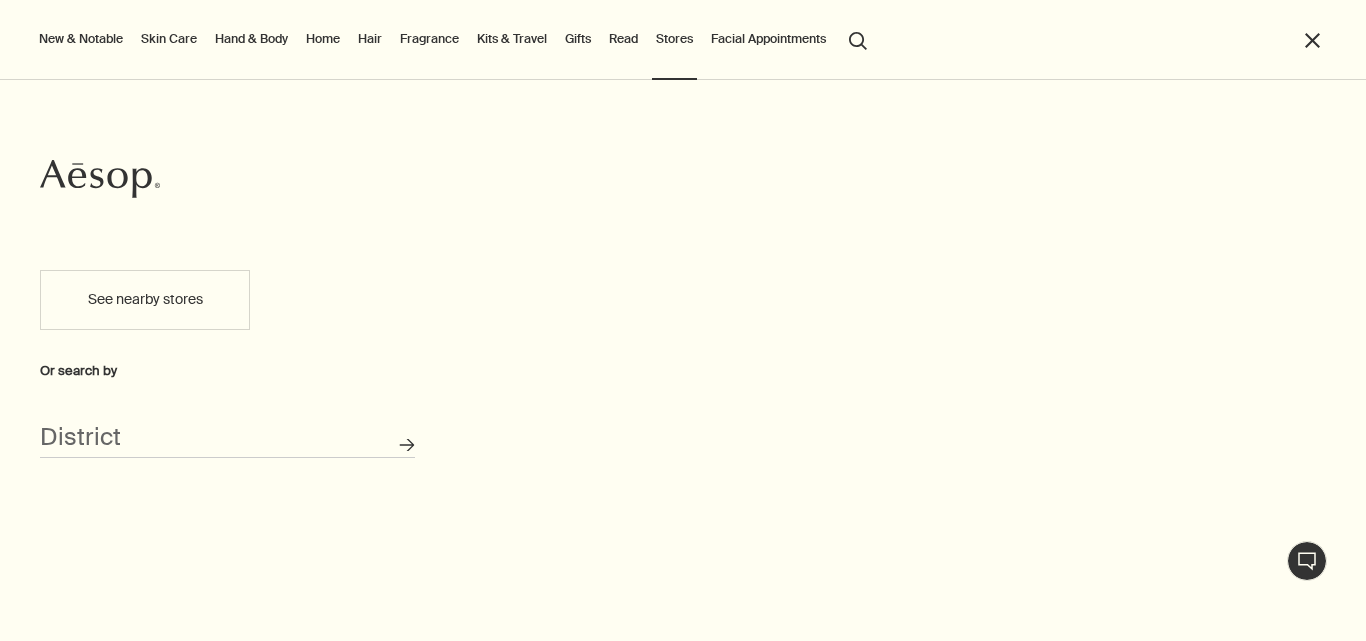 drag, startPoint x: 925, startPoint y: 540, endPoint x: 902, endPoint y: 412, distance: 130.04999 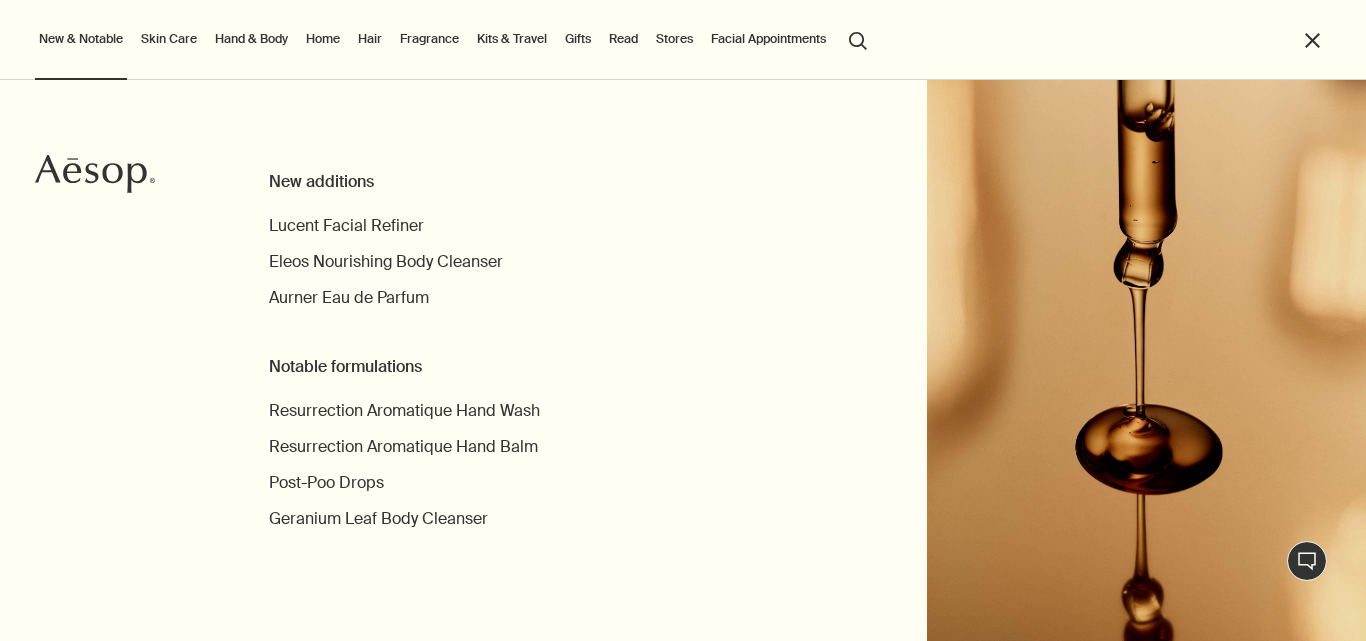 click on "Stores" at bounding box center [674, 39] 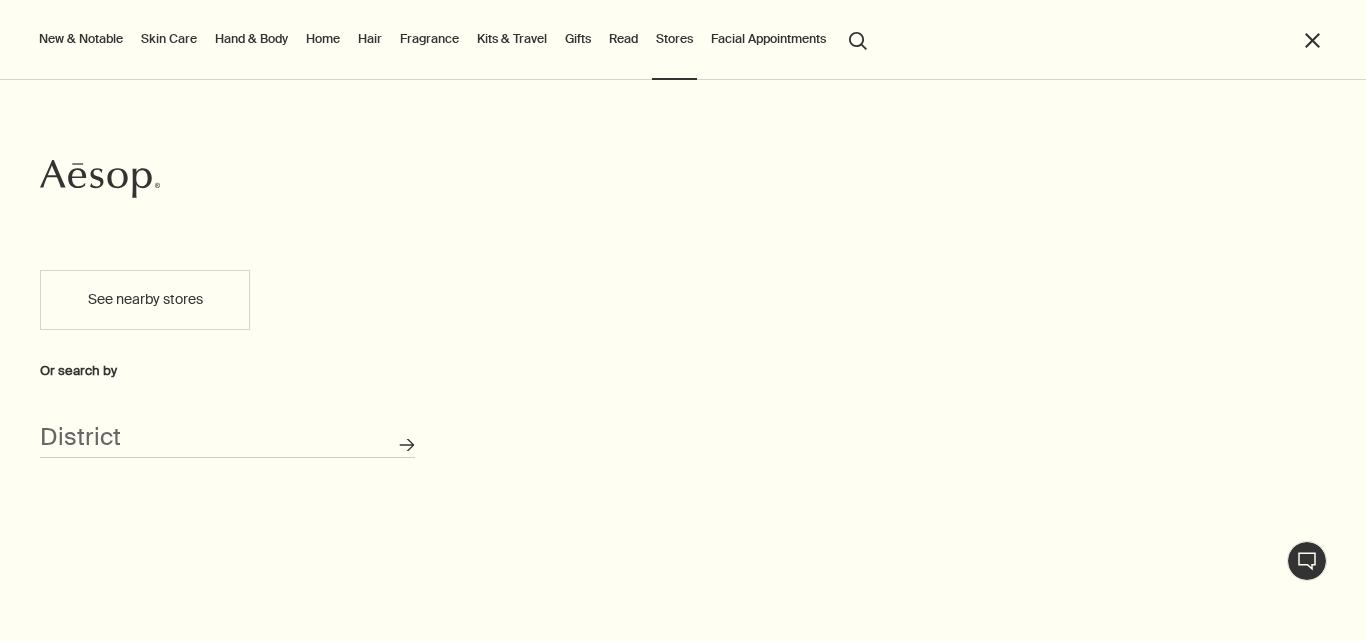 click on "Skin Care" at bounding box center (169, 39) 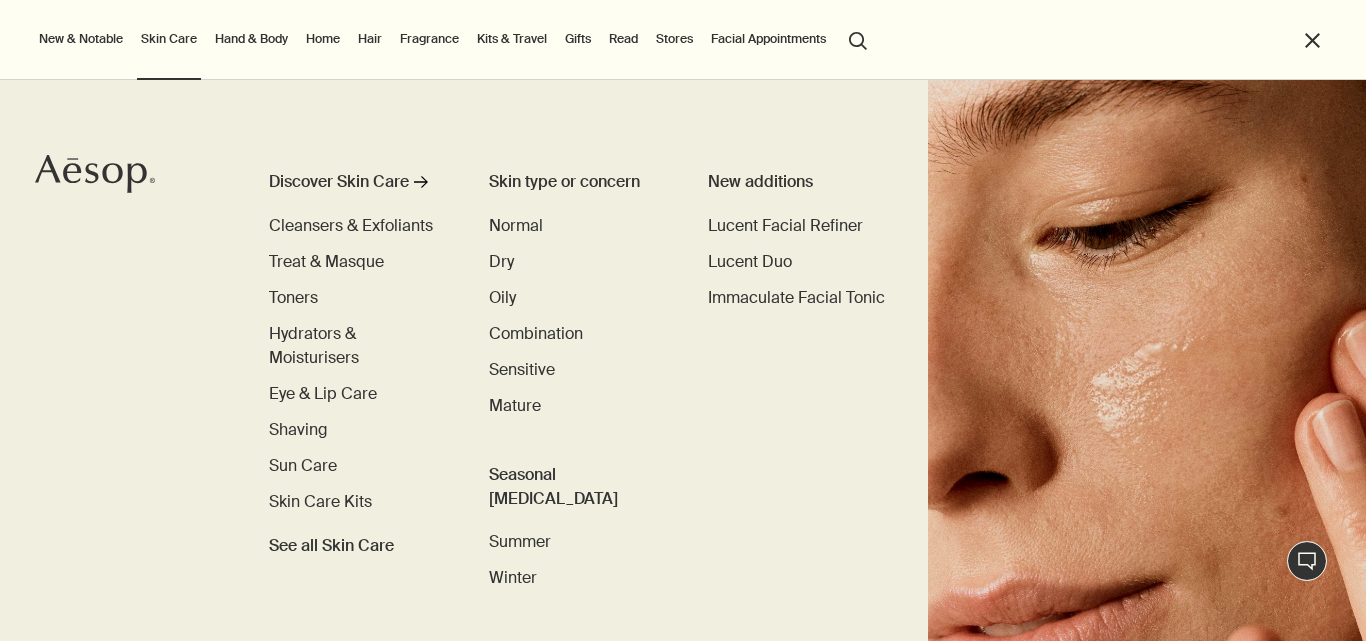 click on "New & Notable" at bounding box center [81, 39] 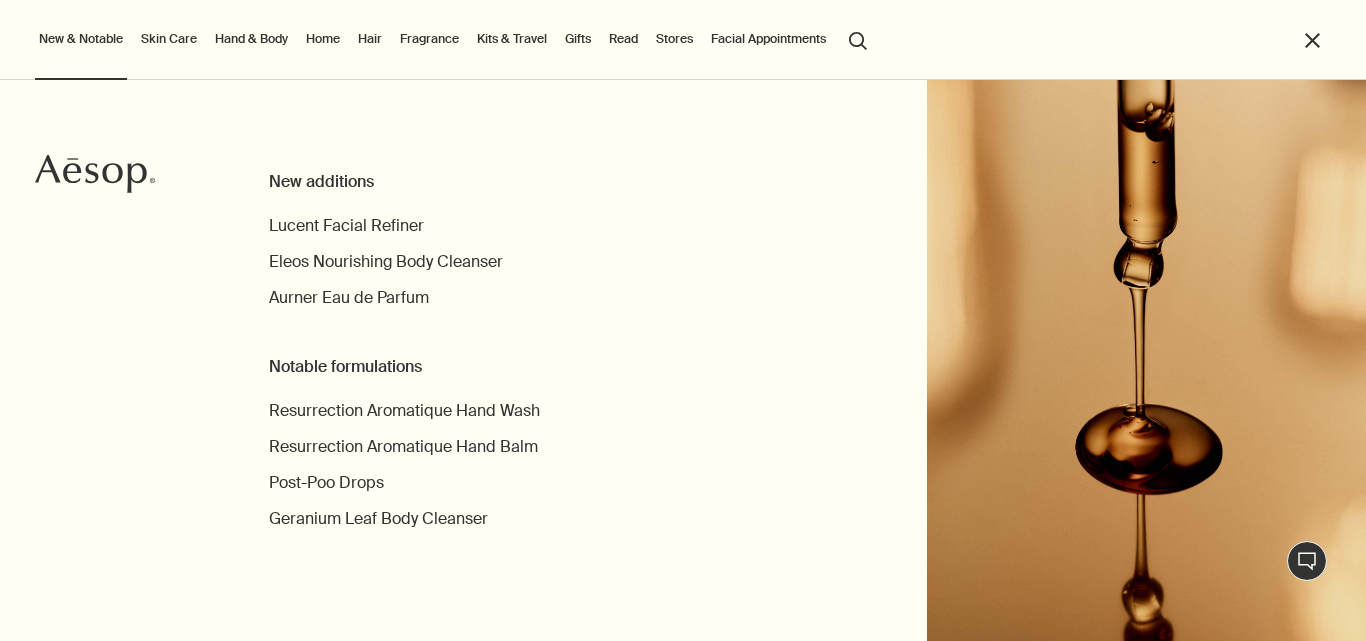 click on "New & Notable" at bounding box center (81, 39) 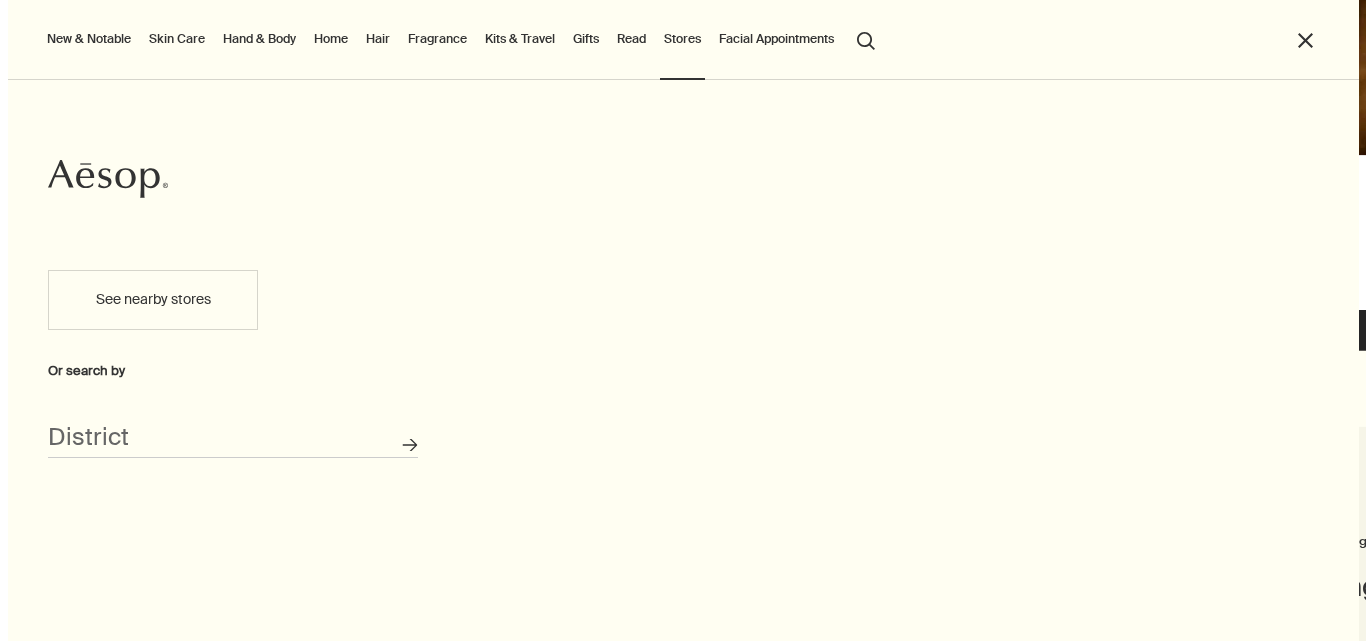 scroll, scrollTop: 0, scrollLeft: 0, axis: both 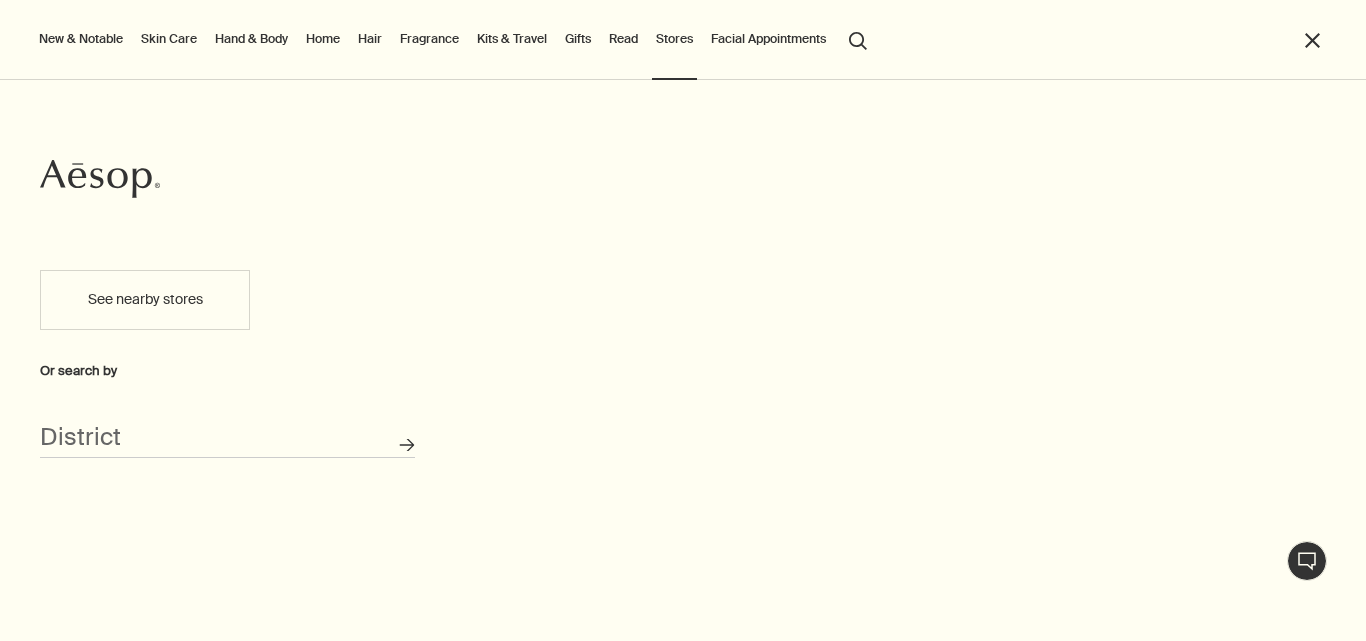 click on "close" at bounding box center (1312, 40) 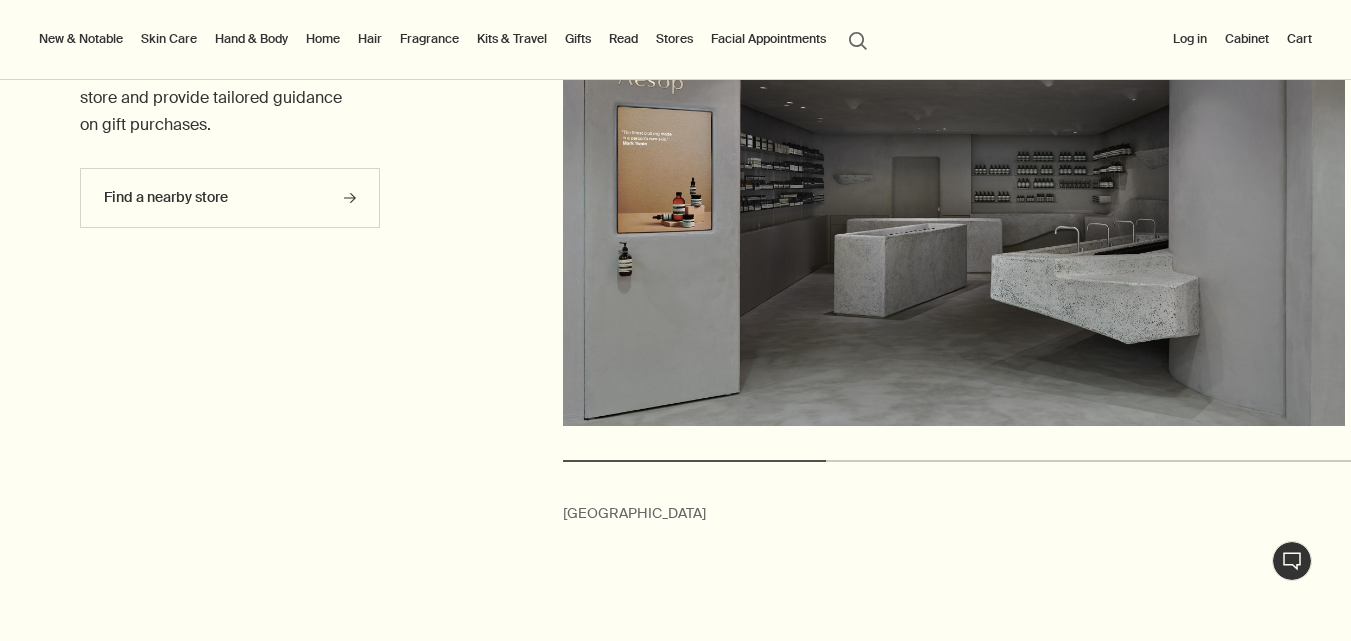 scroll, scrollTop: 4109, scrollLeft: 0, axis: vertical 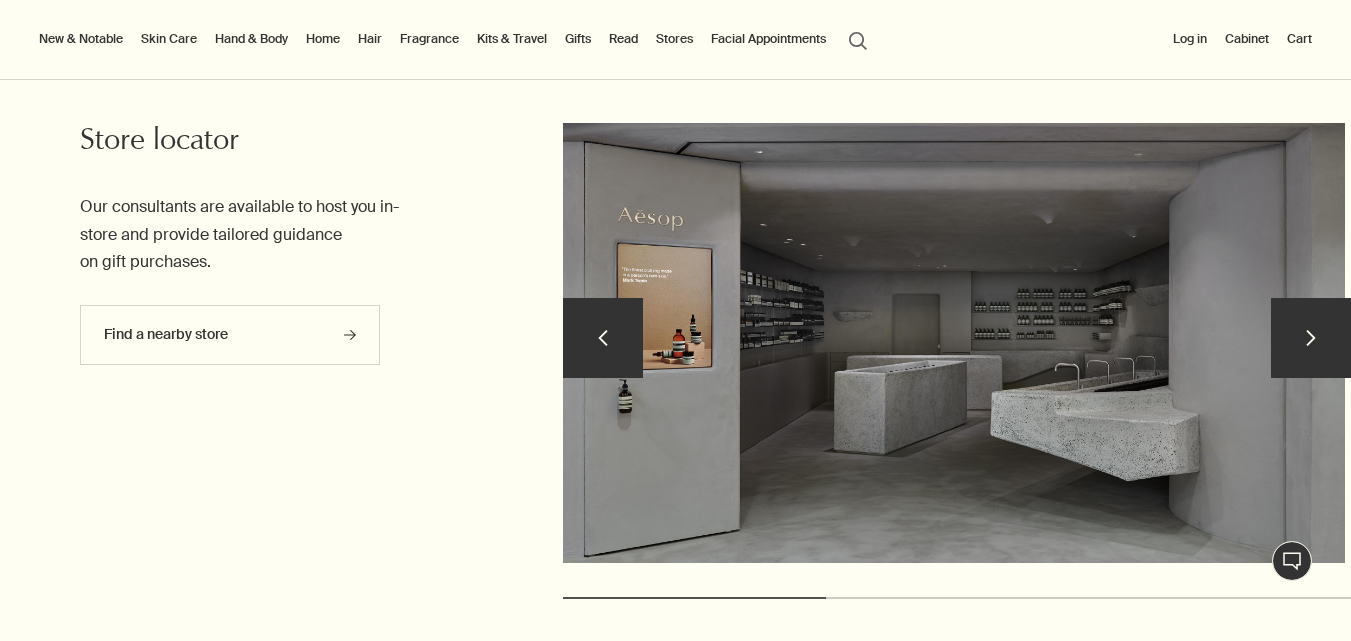 click on "chevron" at bounding box center [1311, 338] 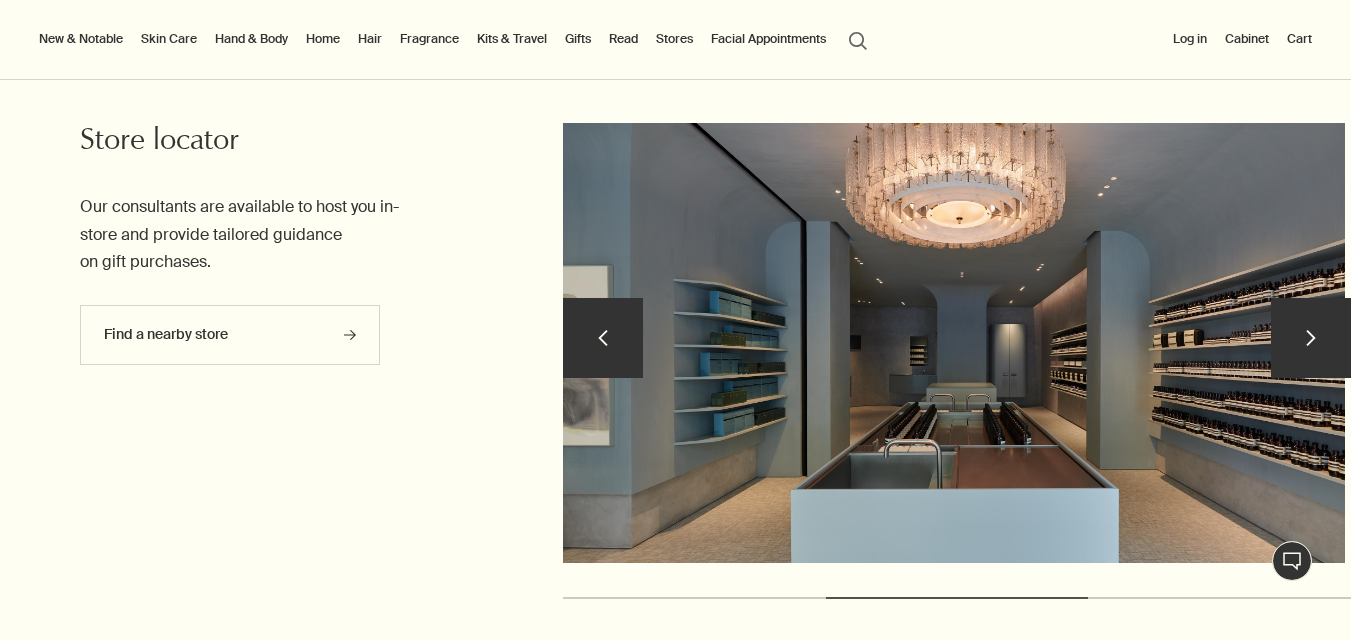 click on "chevron" at bounding box center [1311, 338] 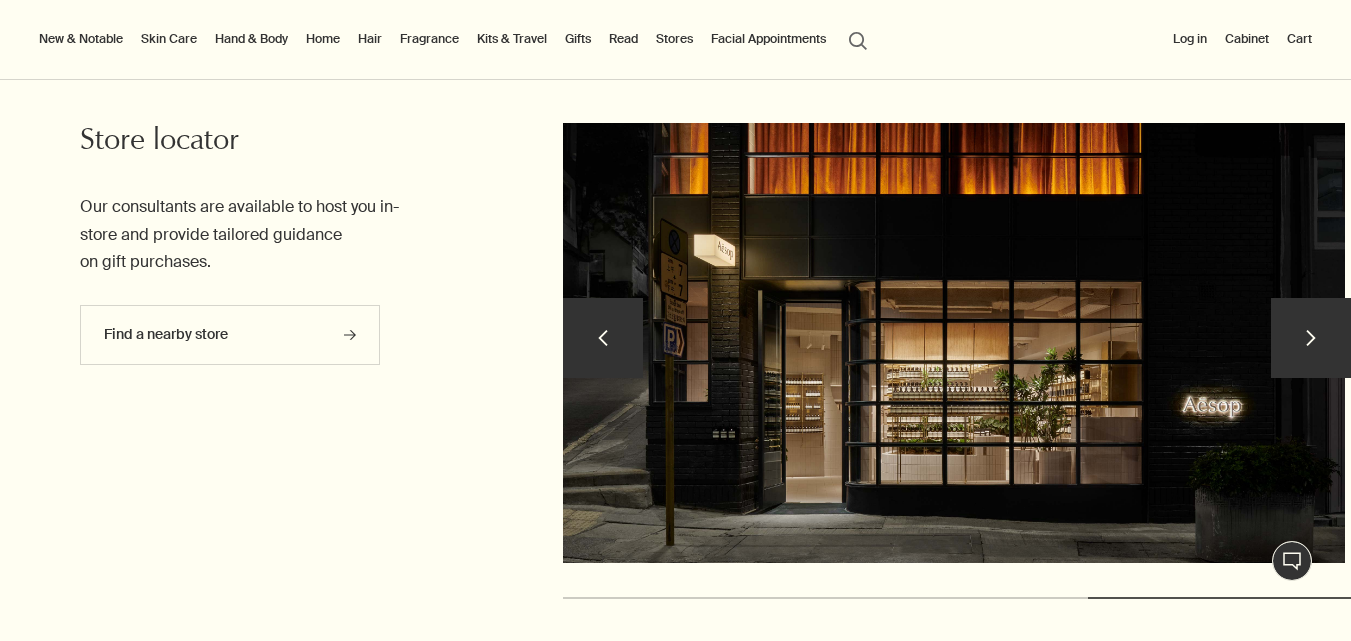 click on "chevron" at bounding box center [1311, 338] 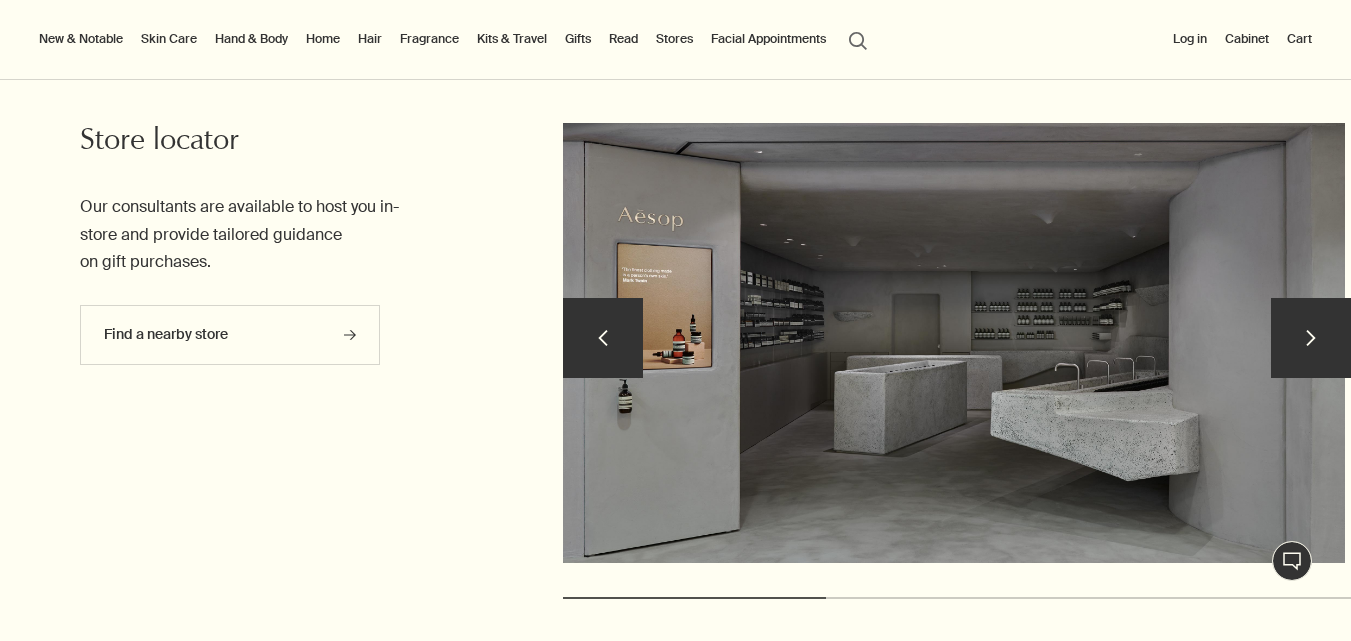 click on "chevron" at bounding box center (1311, 338) 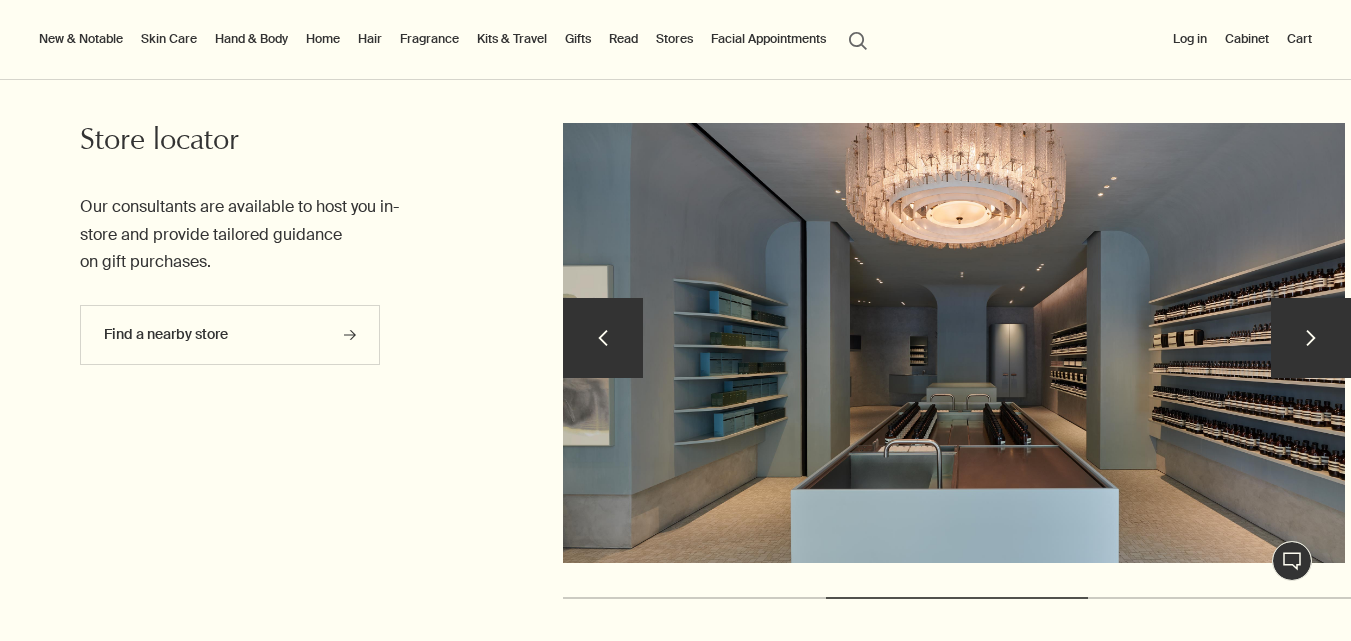click on "chevron" at bounding box center [1311, 338] 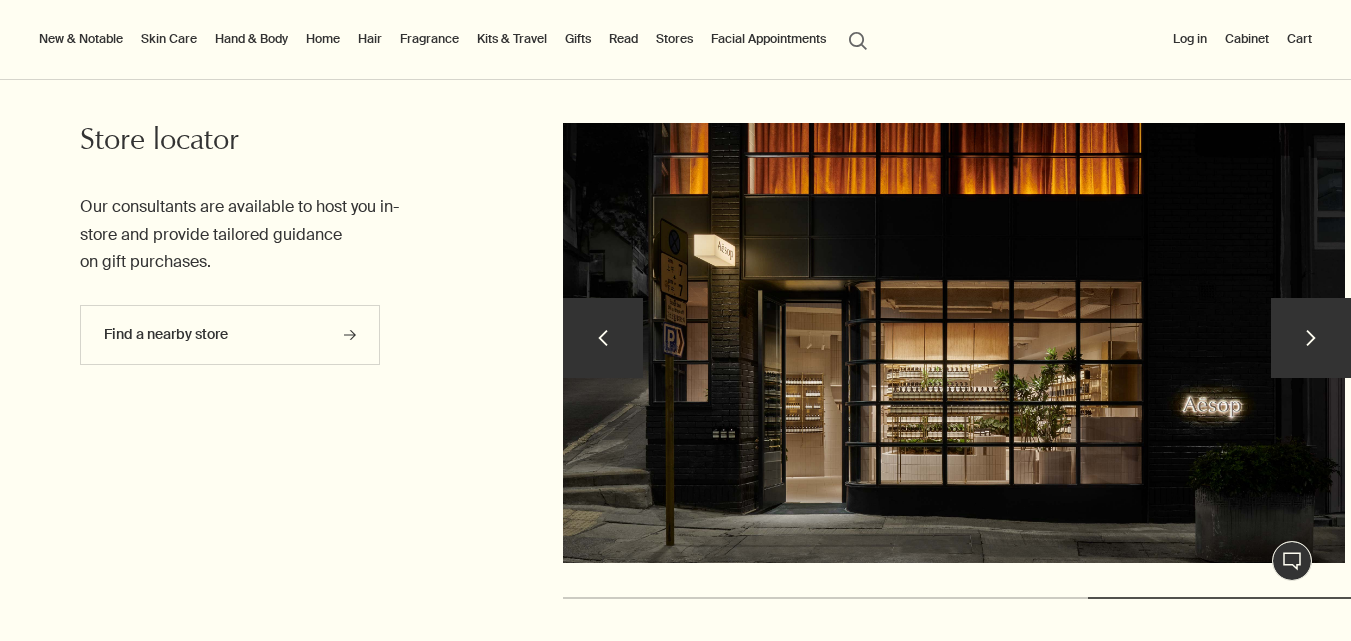 click on "chevron" at bounding box center (1311, 338) 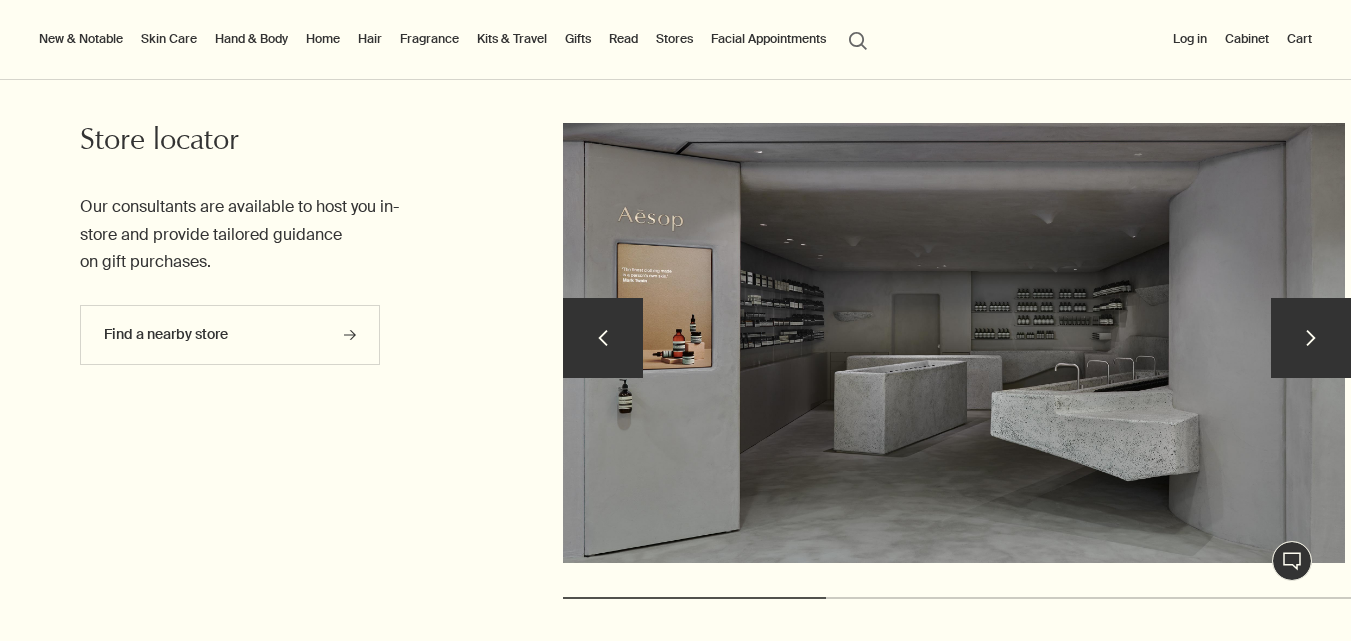 click on "chevron" at bounding box center [1311, 338] 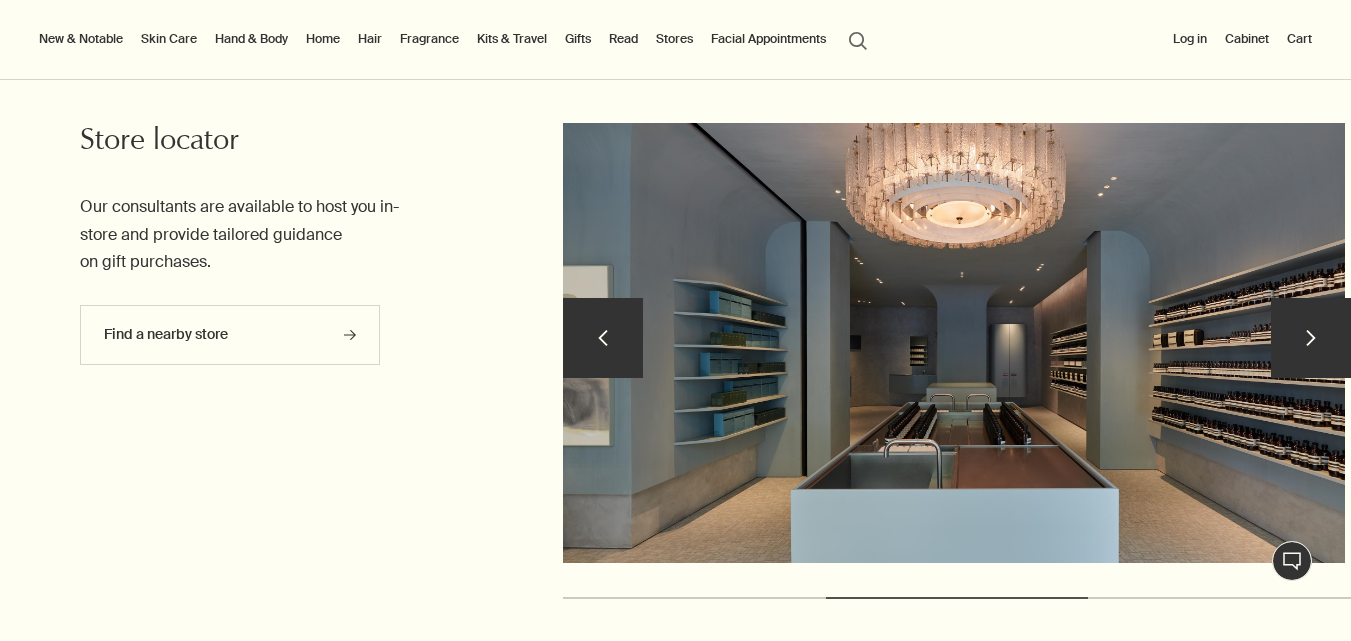 click on "chevron" at bounding box center (1311, 338) 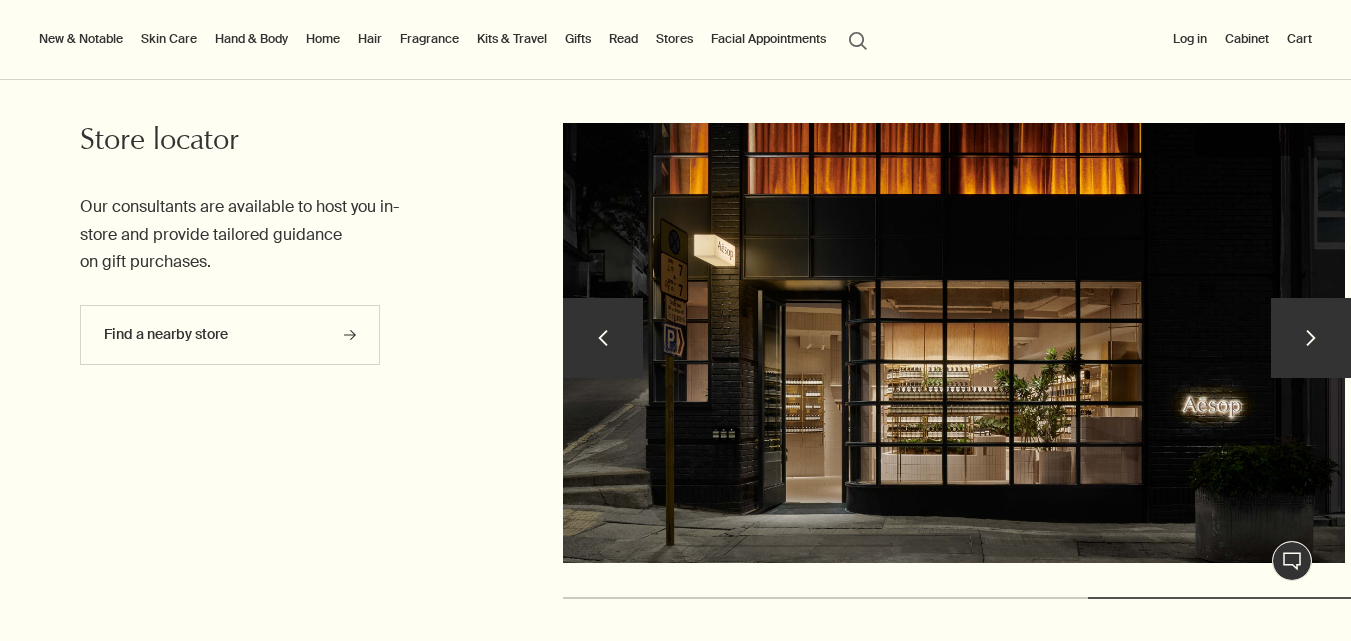 click on "chevron" at bounding box center (1311, 338) 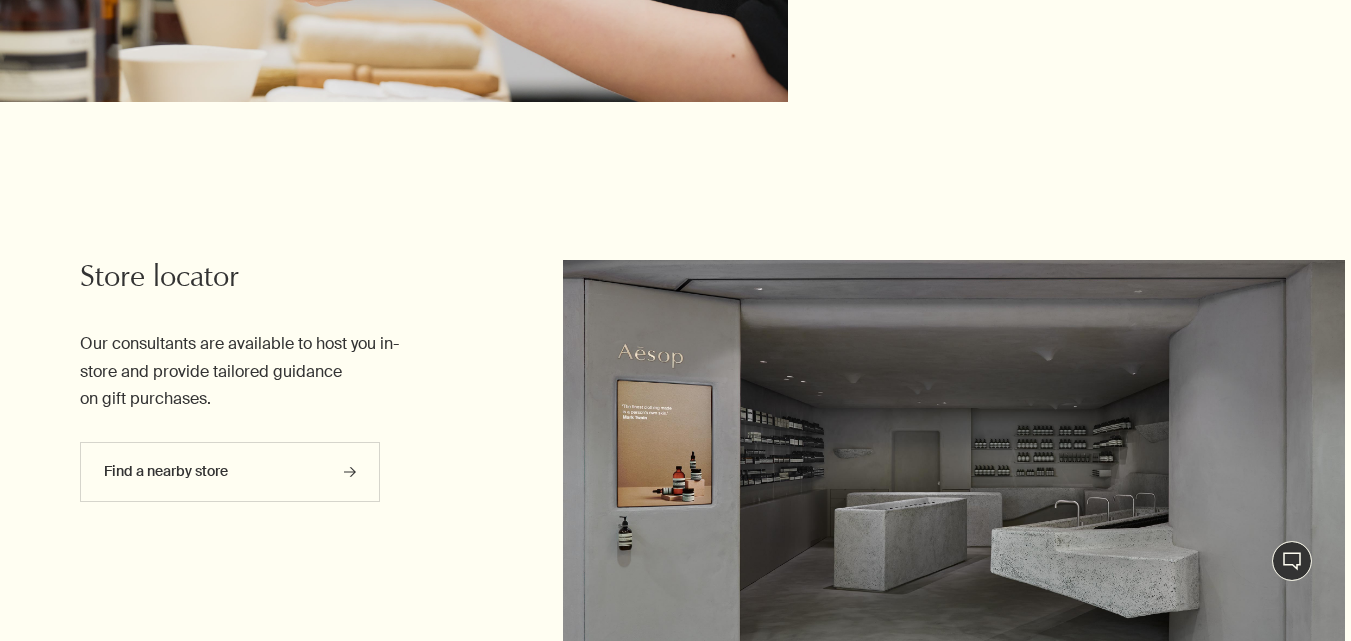 scroll, scrollTop: 4109, scrollLeft: 0, axis: vertical 